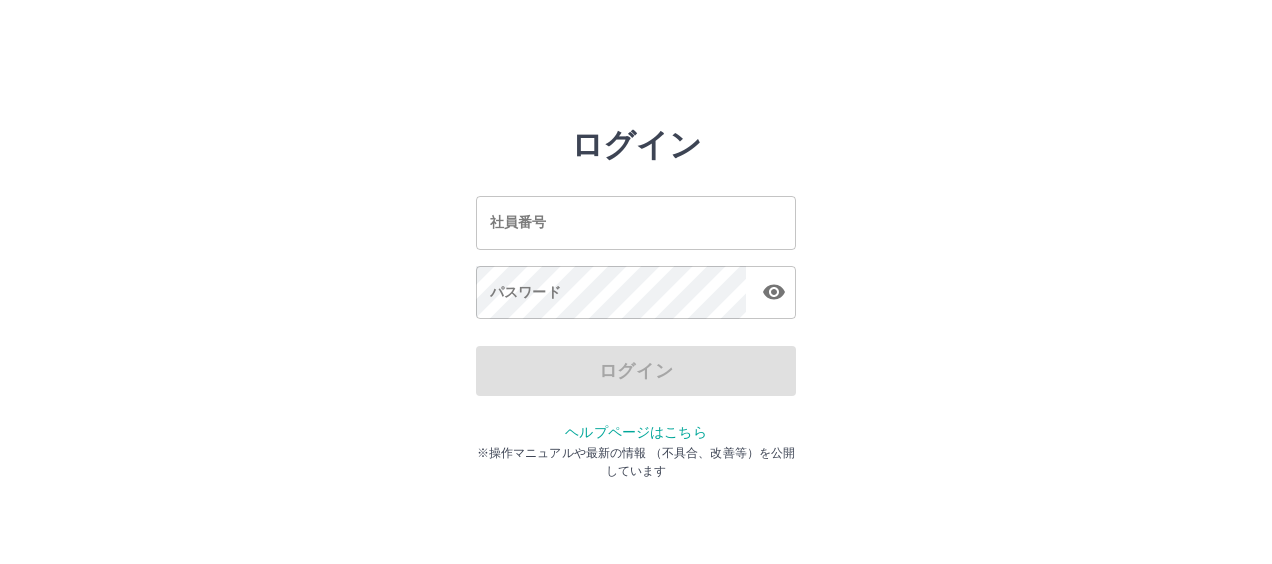 scroll, scrollTop: 0, scrollLeft: 0, axis: both 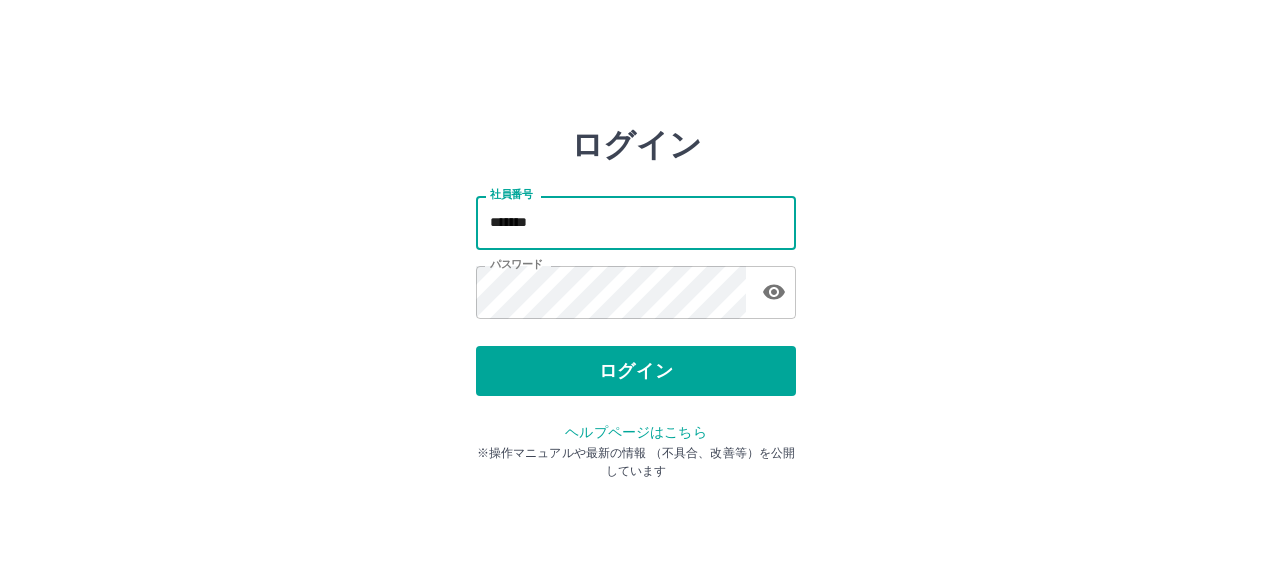 click on "*******" at bounding box center [636, 222] 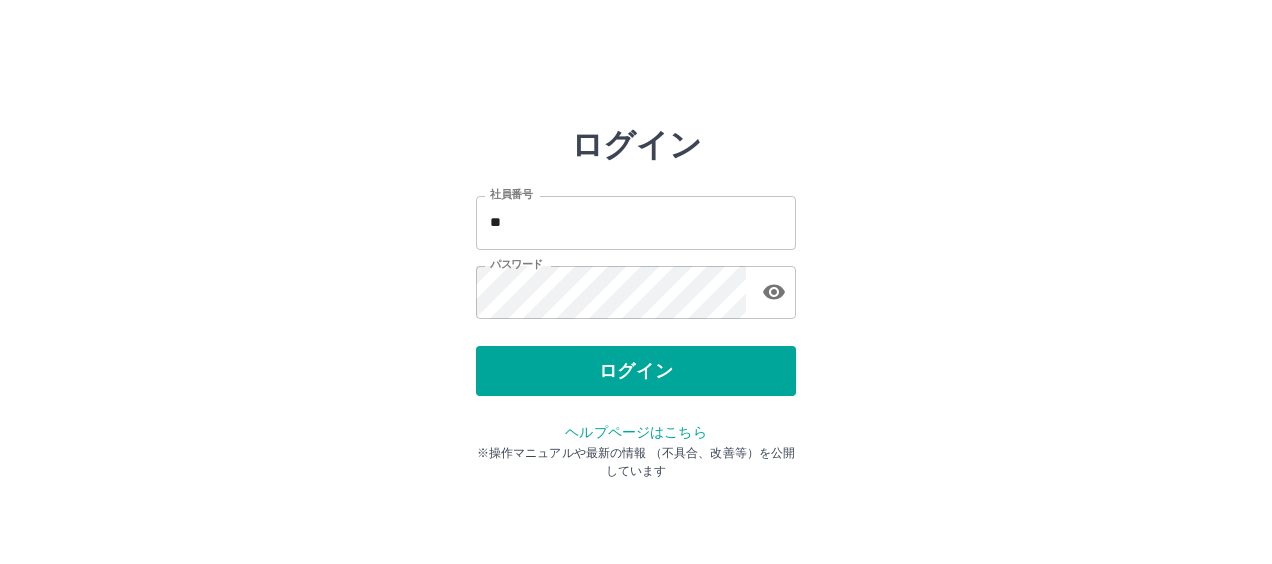 click on "社員番号 ** 社員番号 パスワード パスワード" at bounding box center (636, 254) 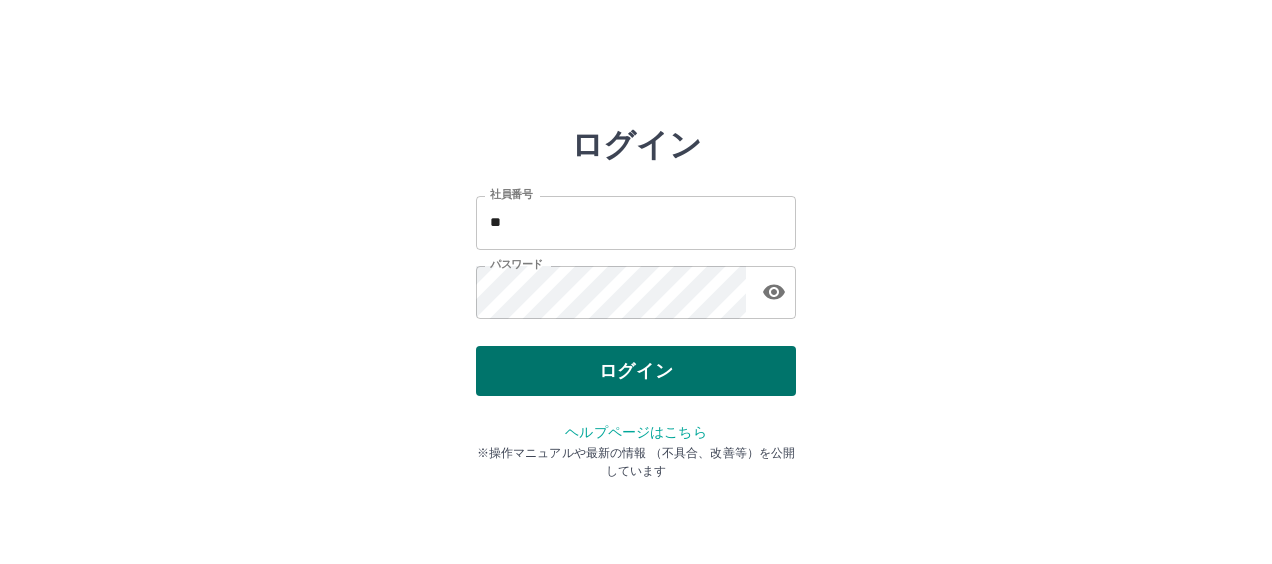 click on "ログイン" at bounding box center (636, 371) 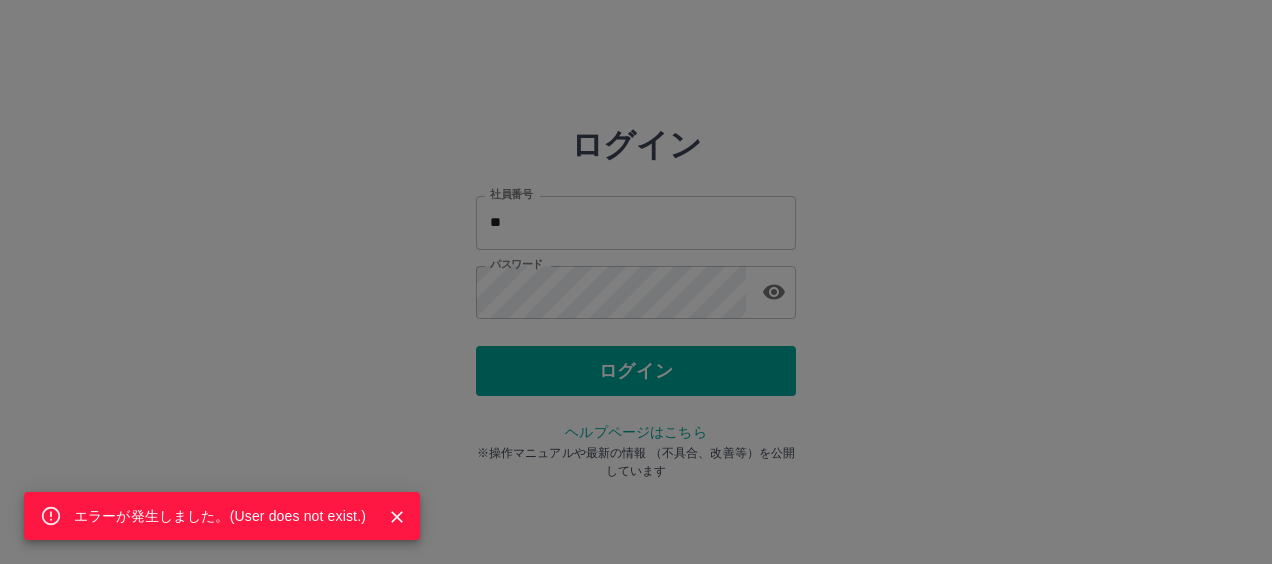 click on "エラーが発生しました。( User does not exist. )" at bounding box center [220, 516] 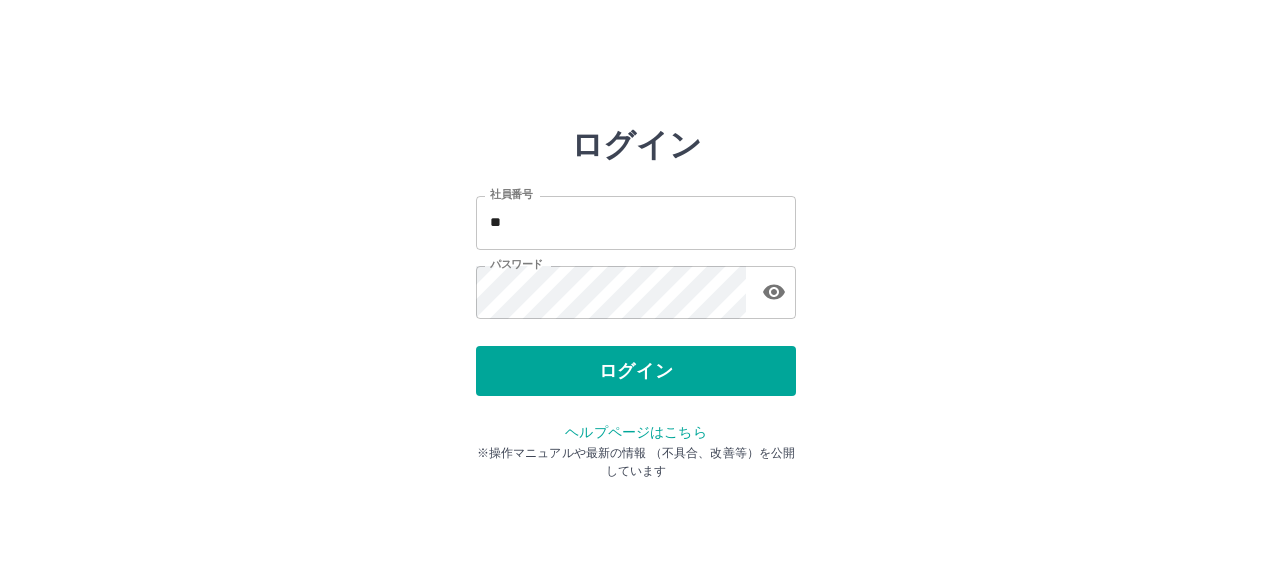 click on "**" at bounding box center [636, 222] 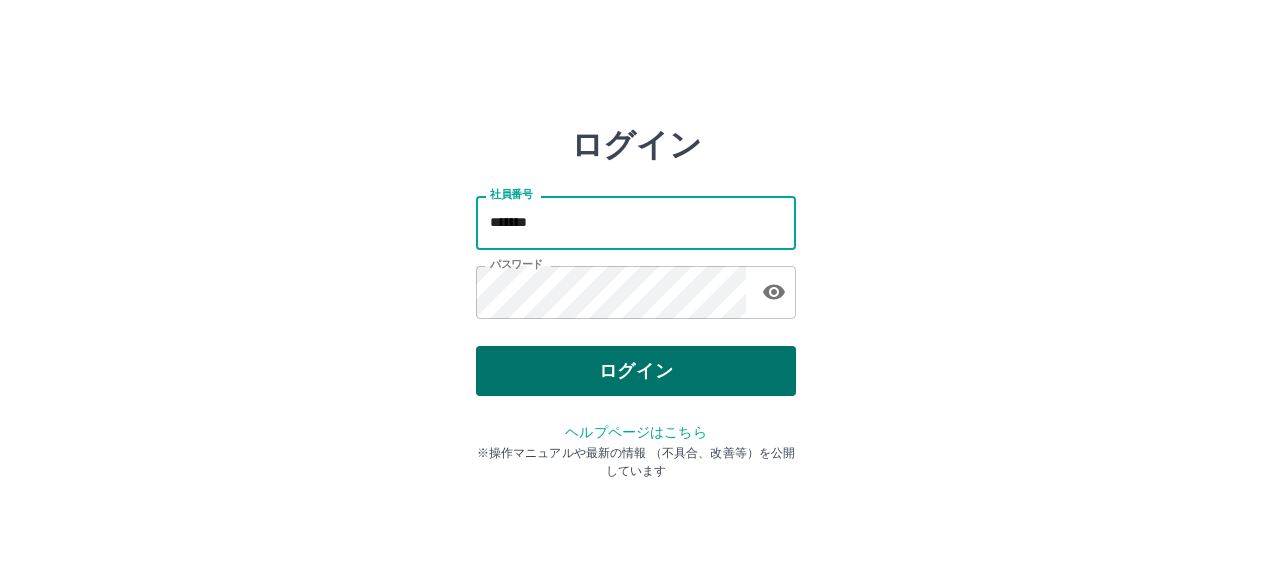 type on "*******" 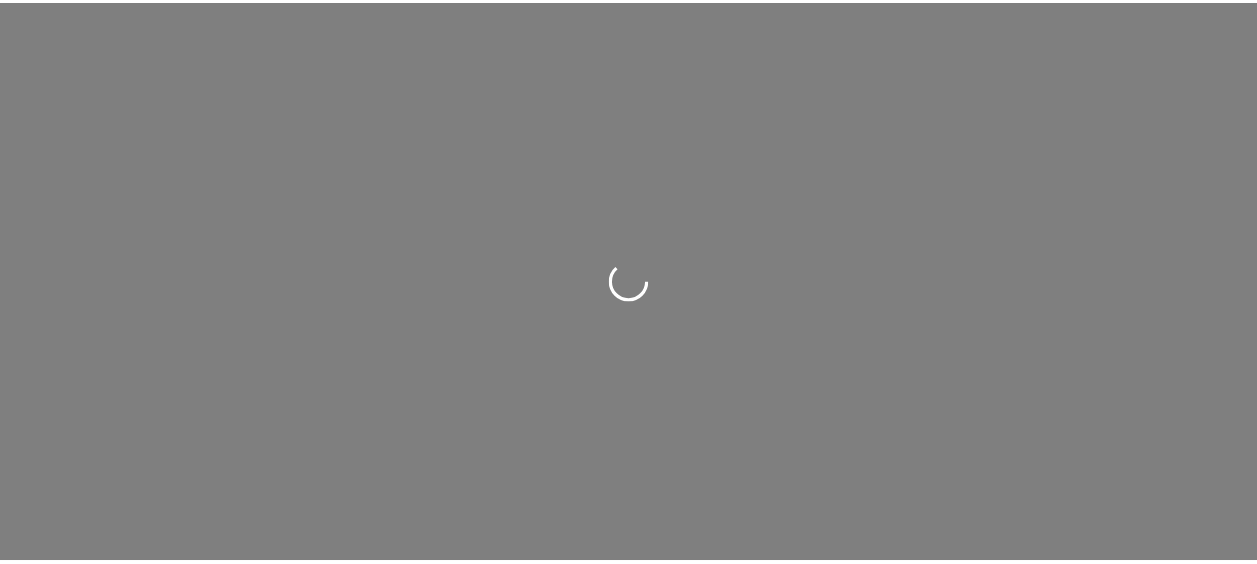 scroll, scrollTop: 0, scrollLeft: 0, axis: both 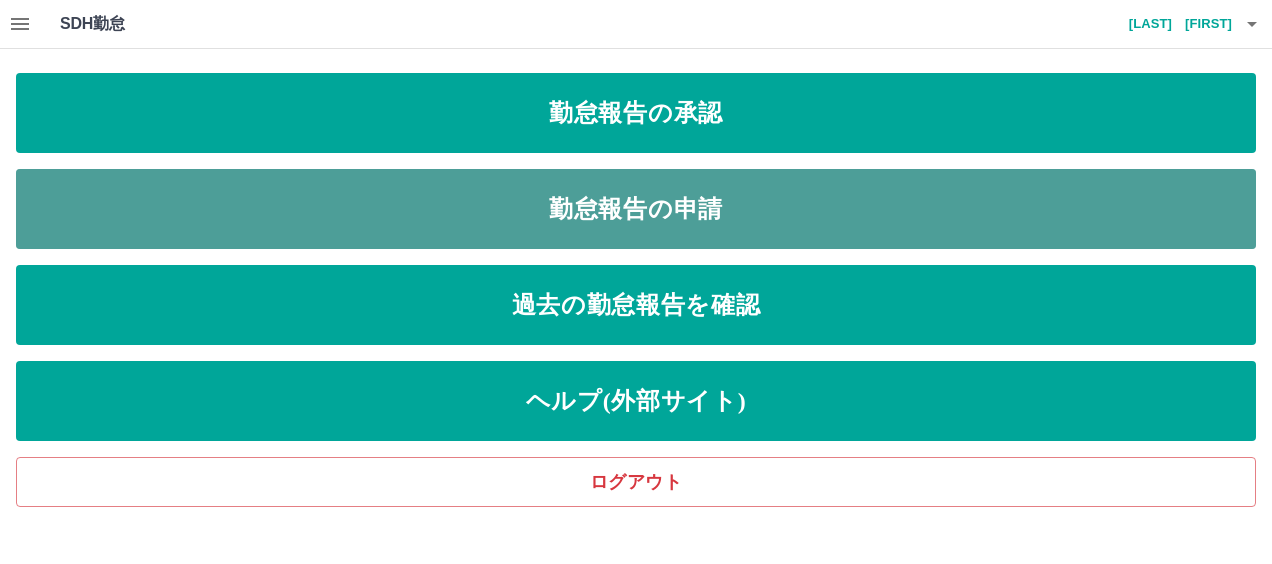click on "勤怠報告の申請" at bounding box center (636, 209) 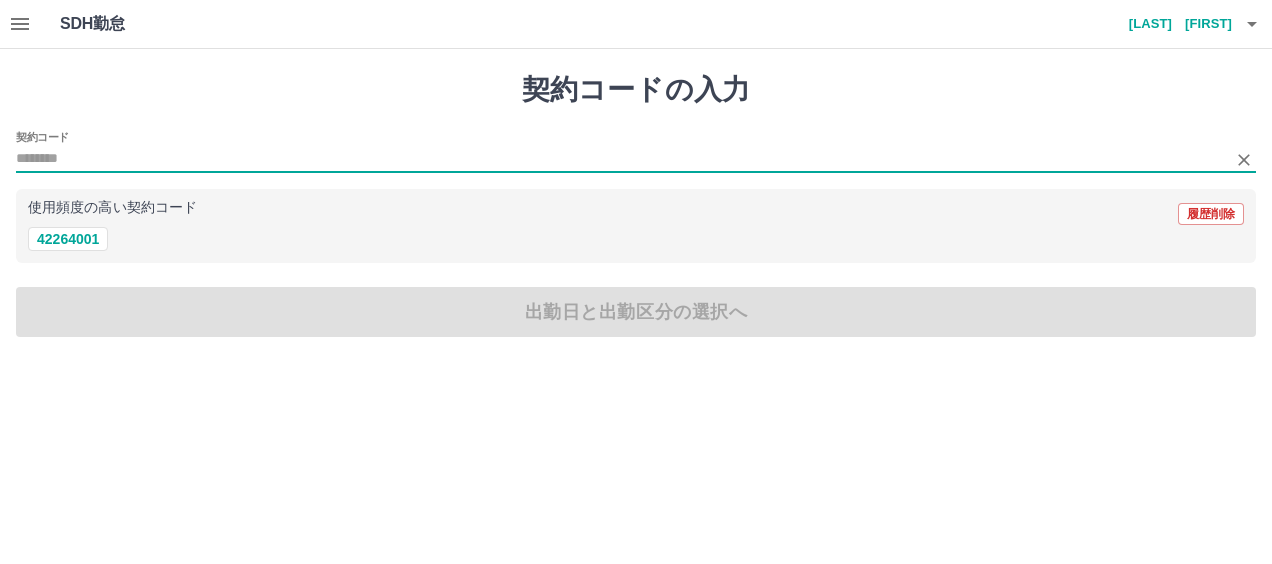 click on "契約コード" at bounding box center [621, 159] 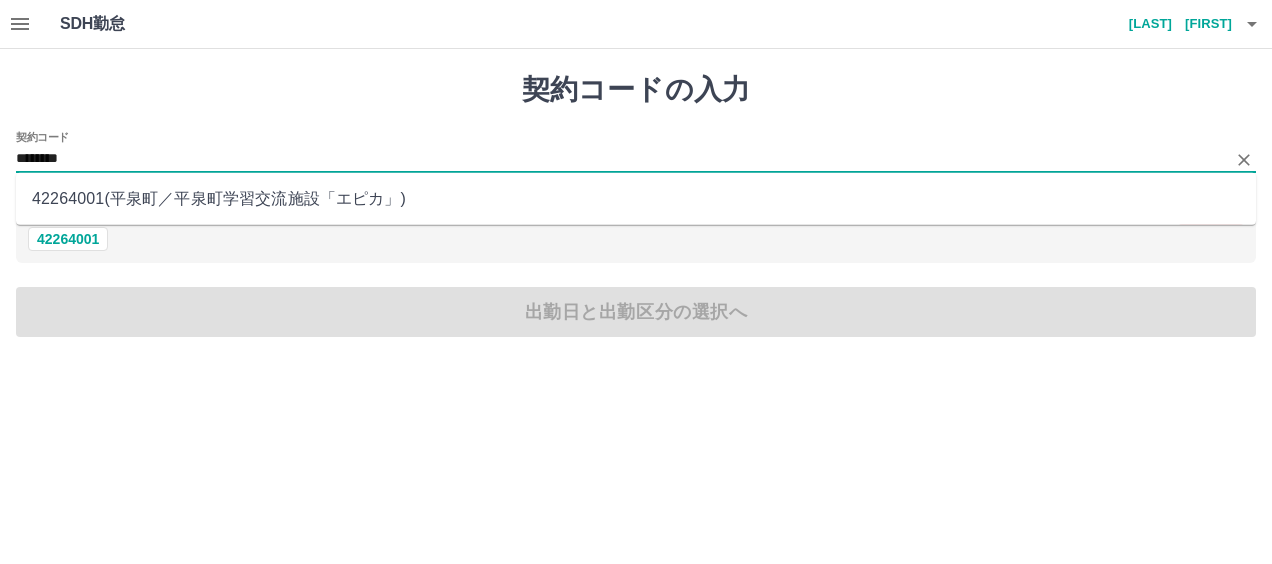 type on "********" 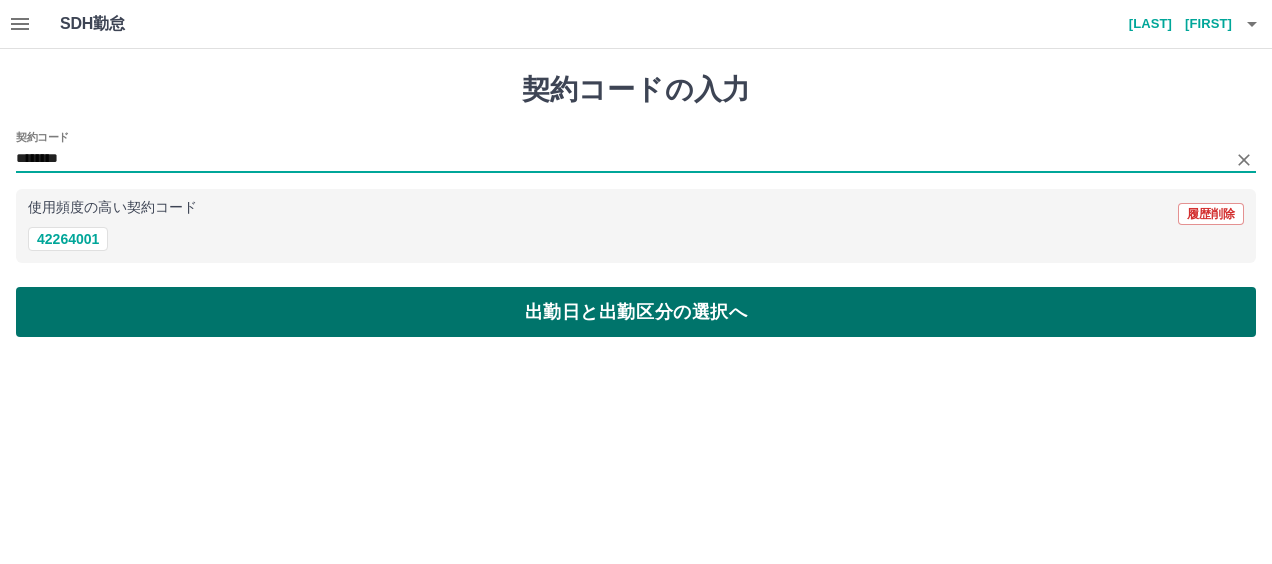 click on "出勤日と出勤区分の選択へ" at bounding box center (636, 312) 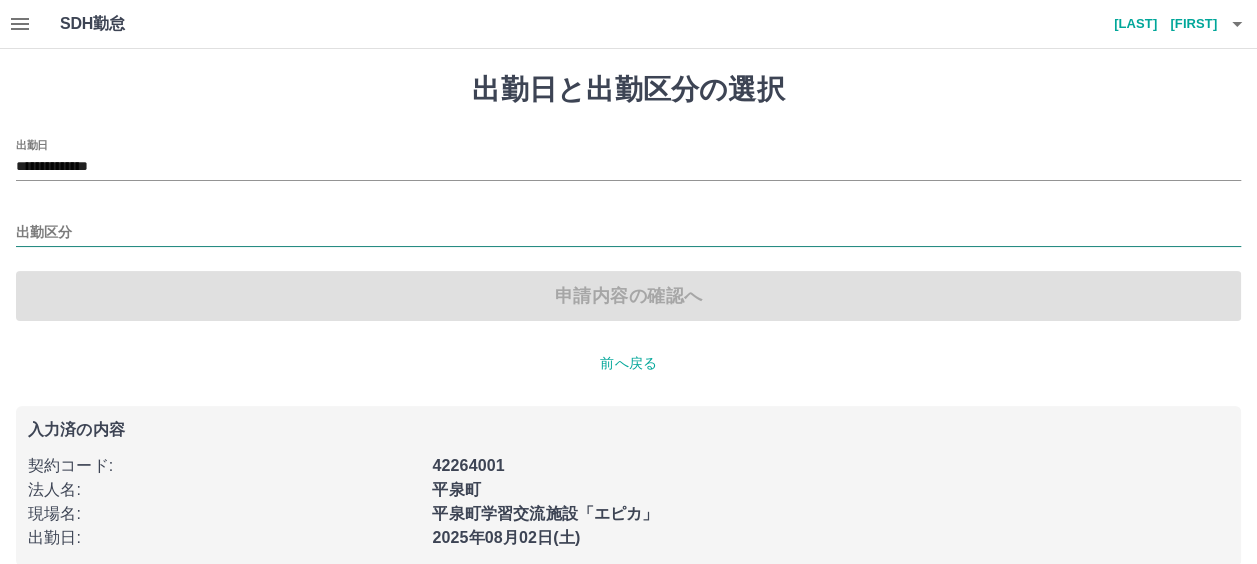 click on "出勤区分" at bounding box center [628, 233] 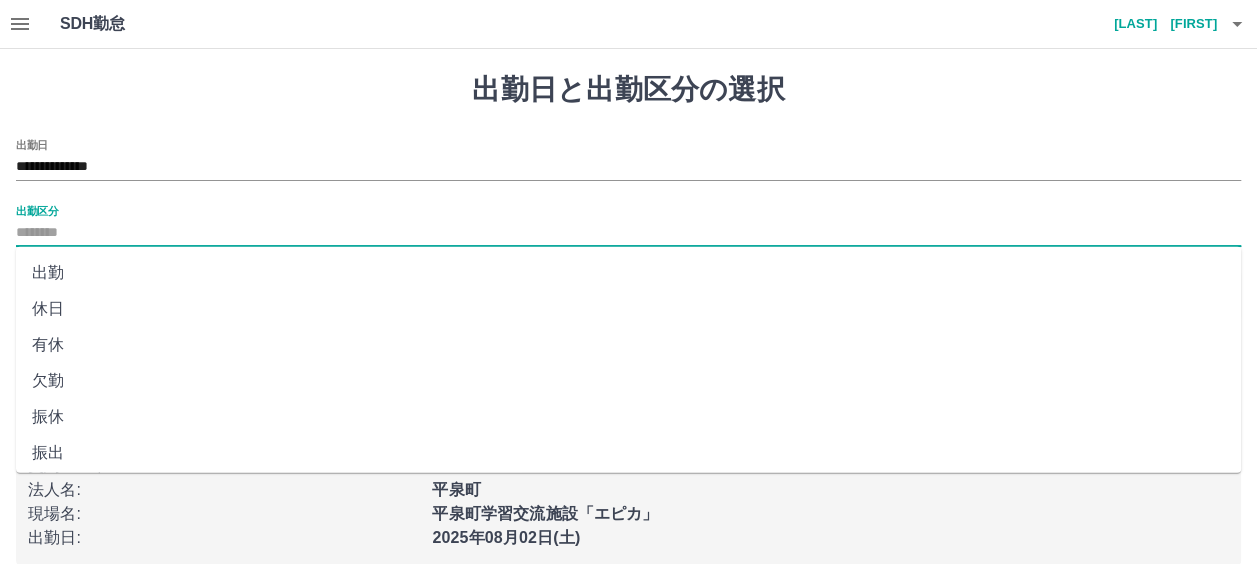 click on "出勤" at bounding box center [628, 273] 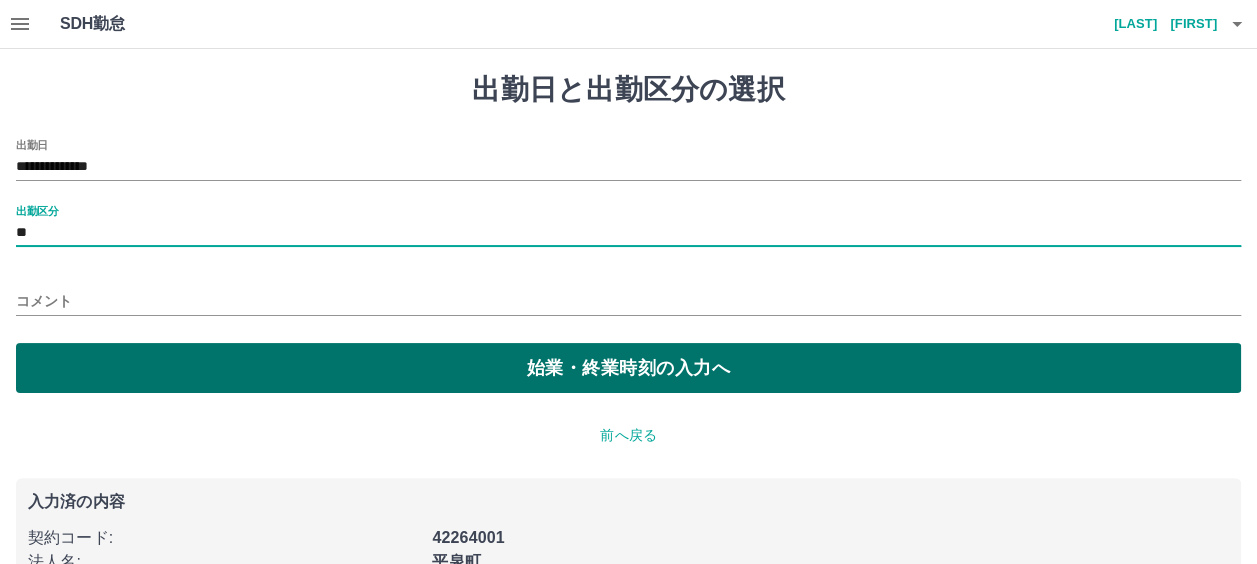 click on "始業・終業時刻の入力へ" at bounding box center (628, 368) 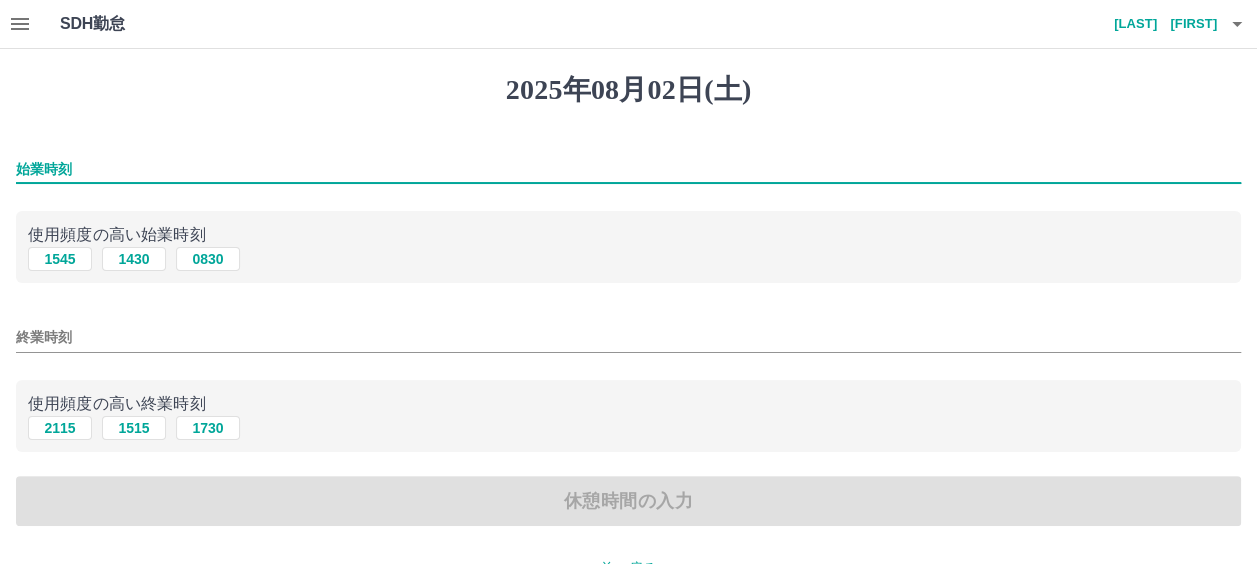 click on "始業時刻" at bounding box center (628, 169) 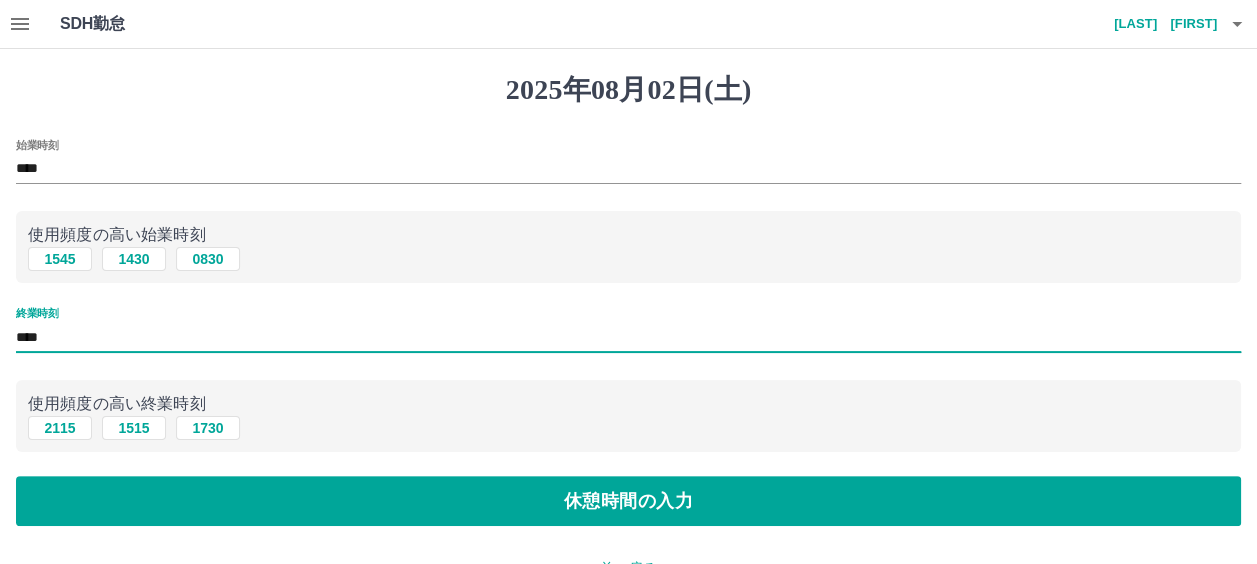 click on "****" at bounding box center (628, 337) 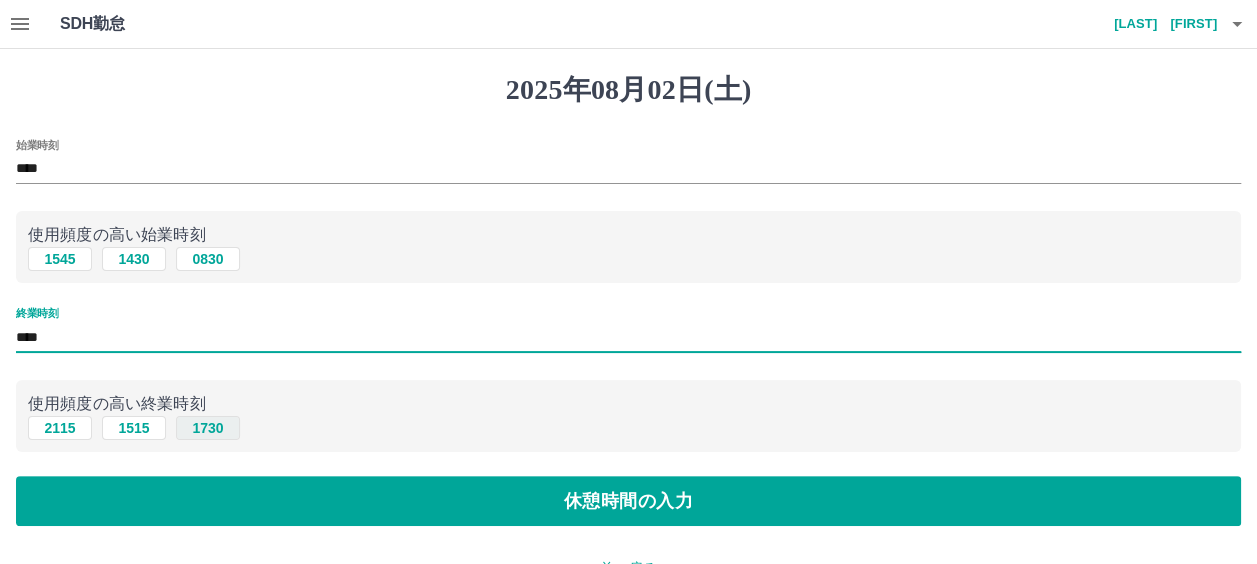 click on "1730" at bounding box center [208, 428] 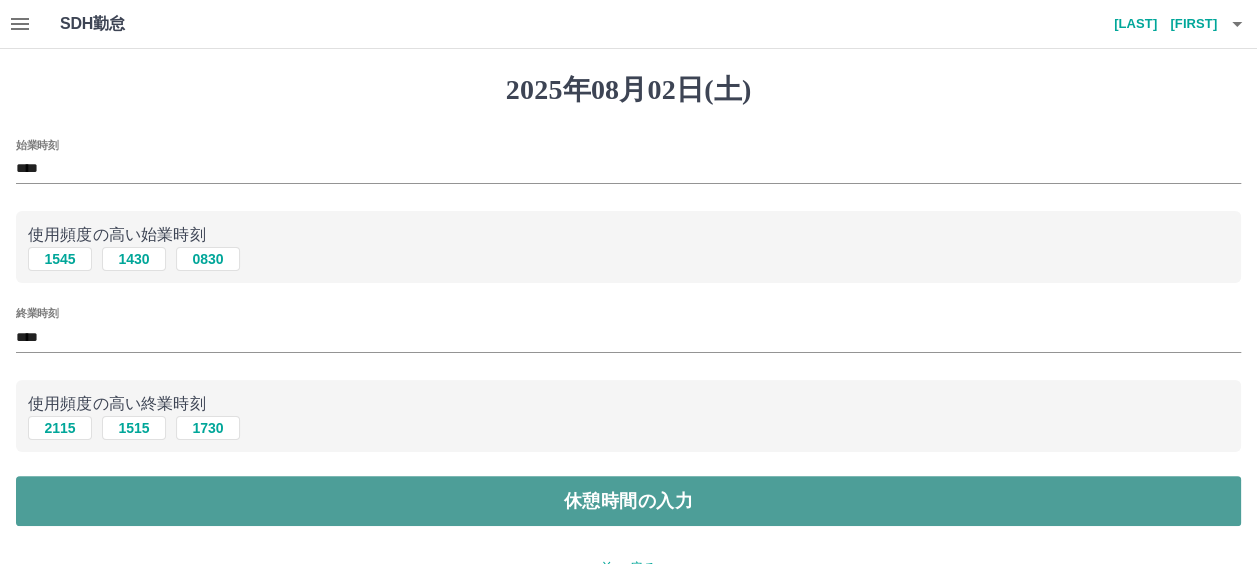 click on "休憩時間の入力" at bounding box center [628, 501] 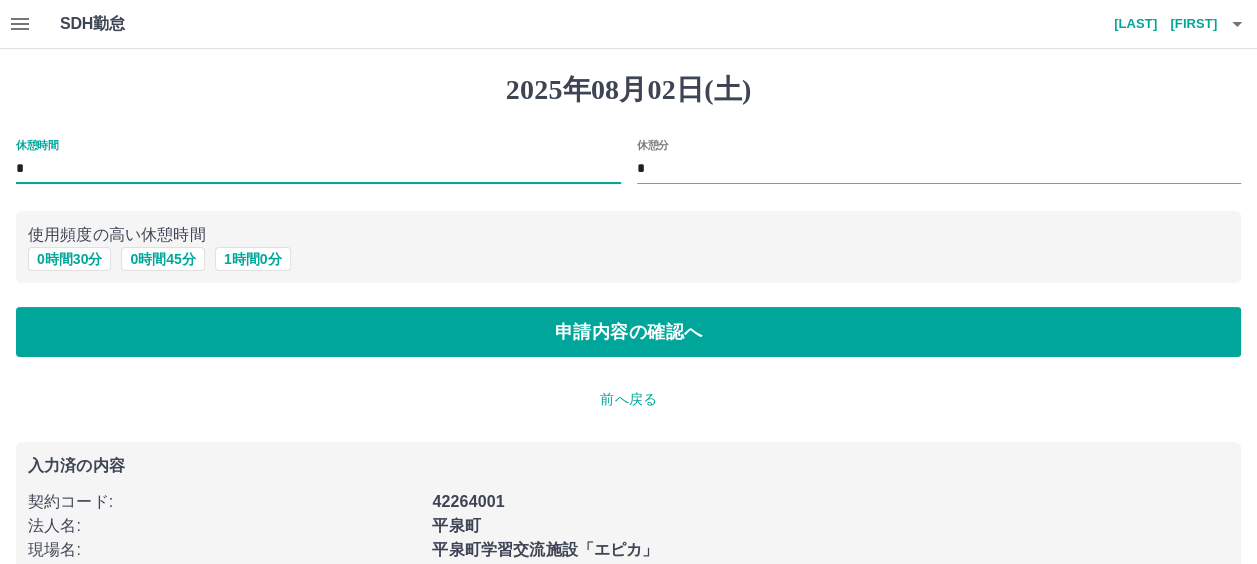 click on "*" at bounding box center [318, 169] 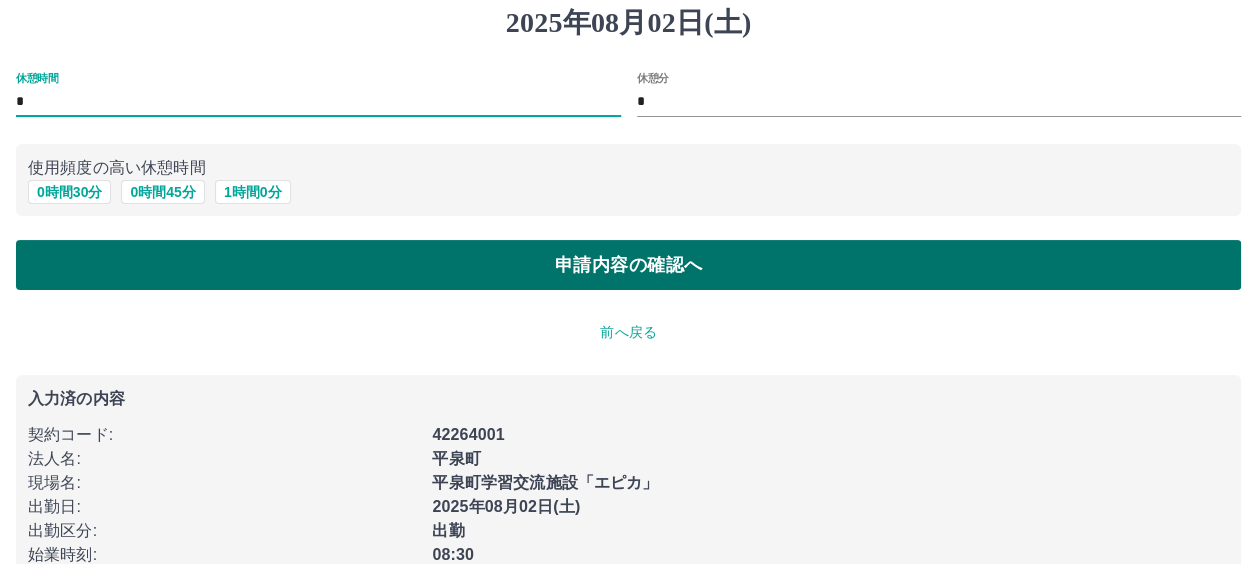 scroll, scrollTop: 100, scrollLeft: 0, axis: vertical 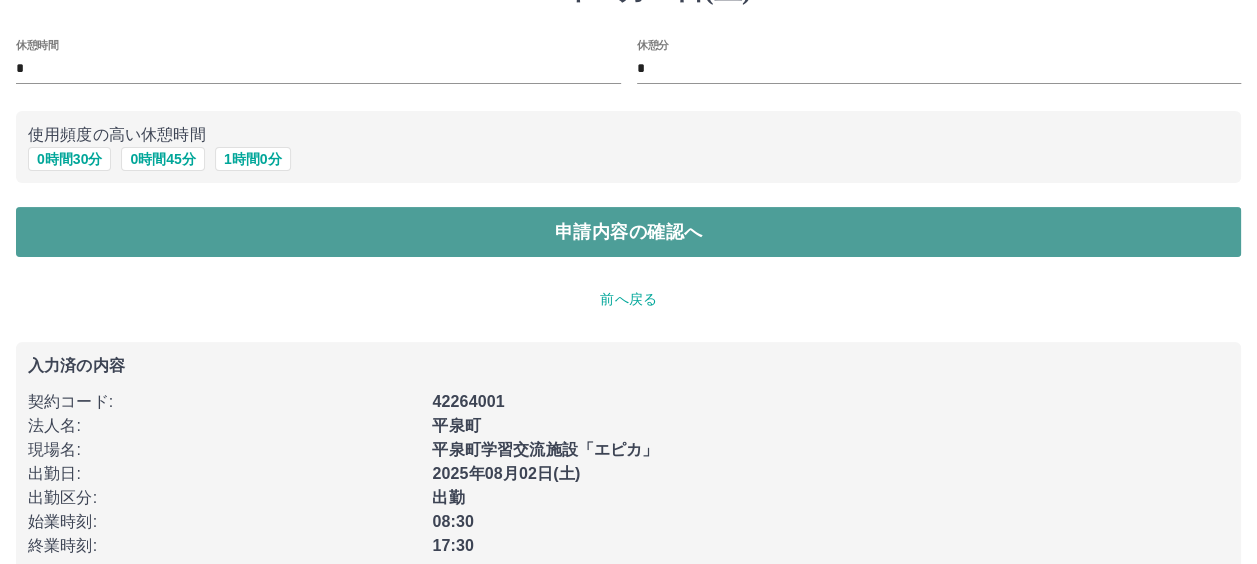 click on "申請内容の確認へ" at bounding box center [628, 232] 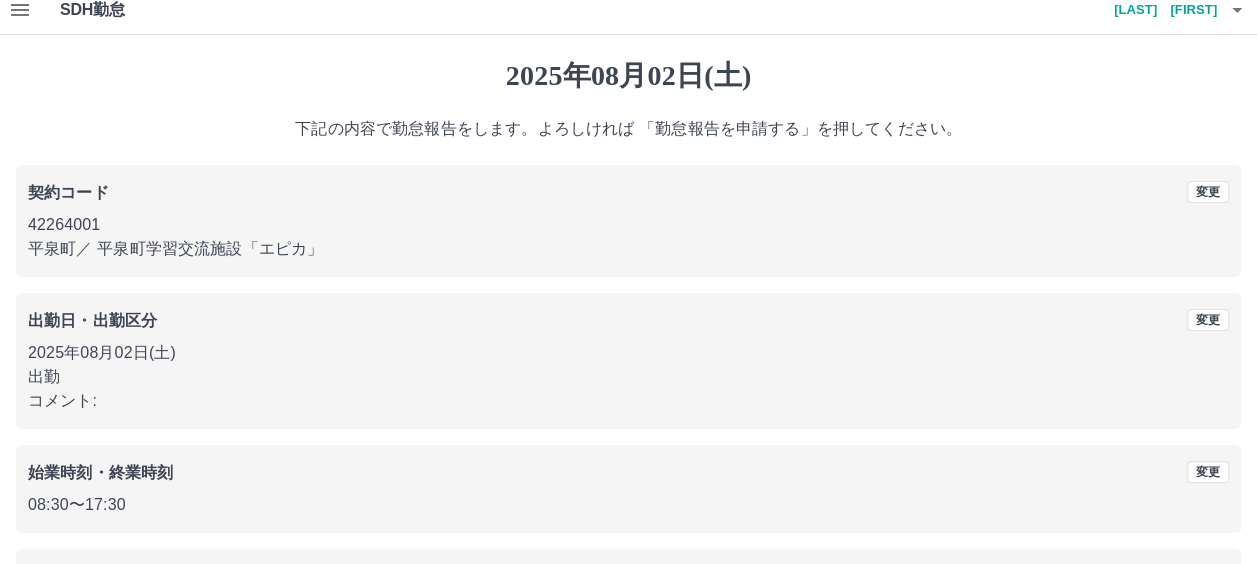 scroll, scrollTop: 184, scrollLeft: 0, axis: vertical 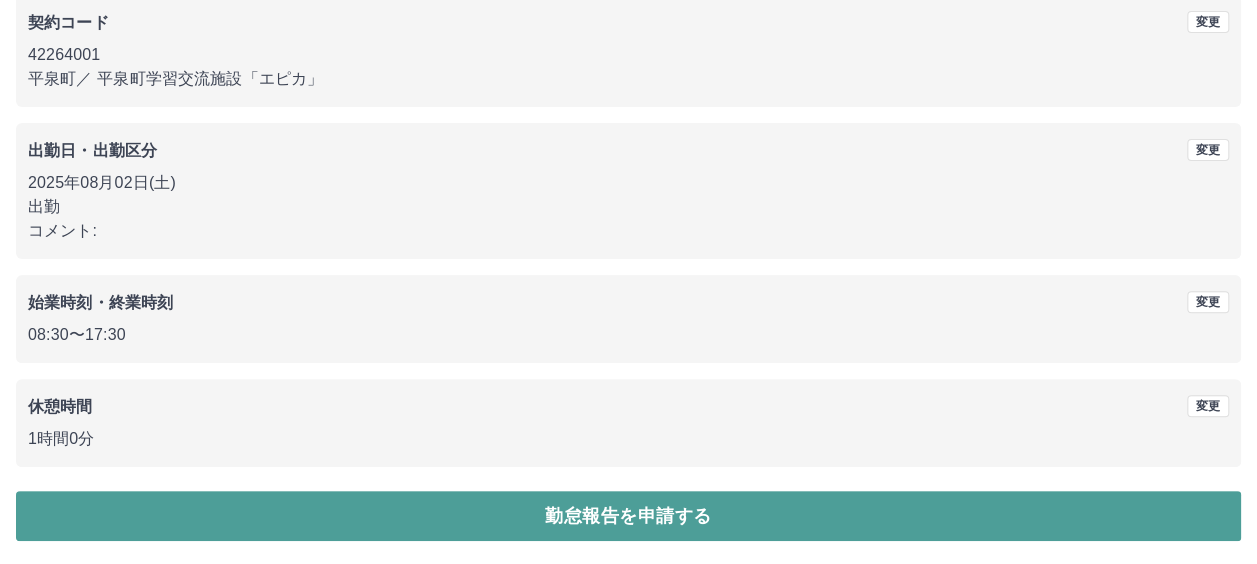 click on "勤怠報告を申請する" at bounding box center (628, 516) 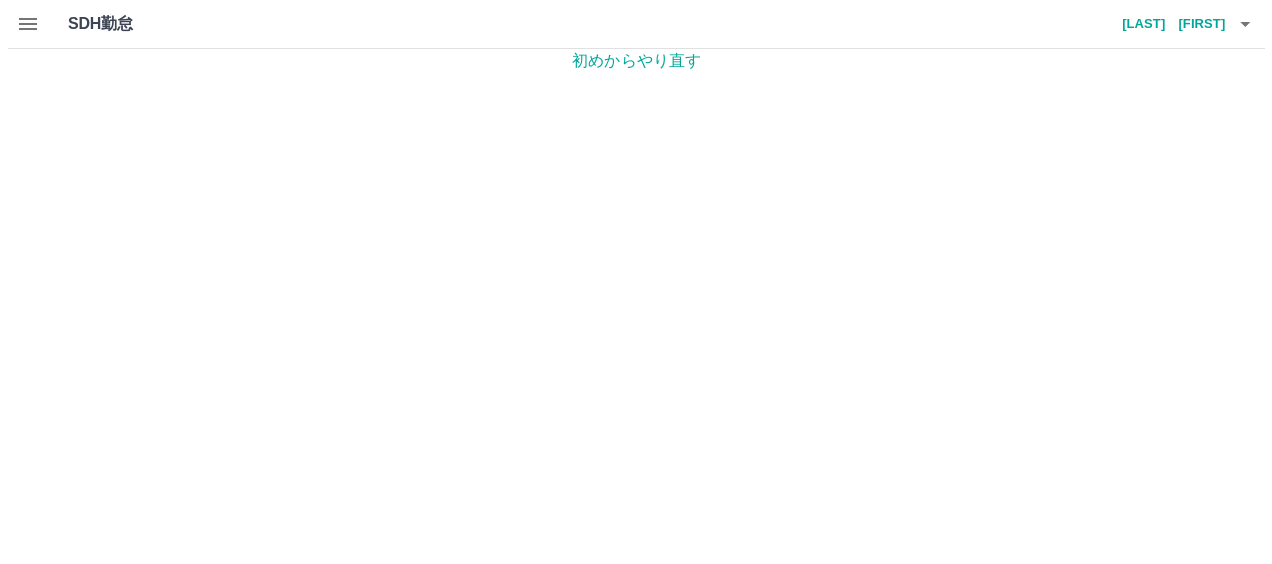 scroll, scrollTop: 0, scrollLeft: 0, axis: both 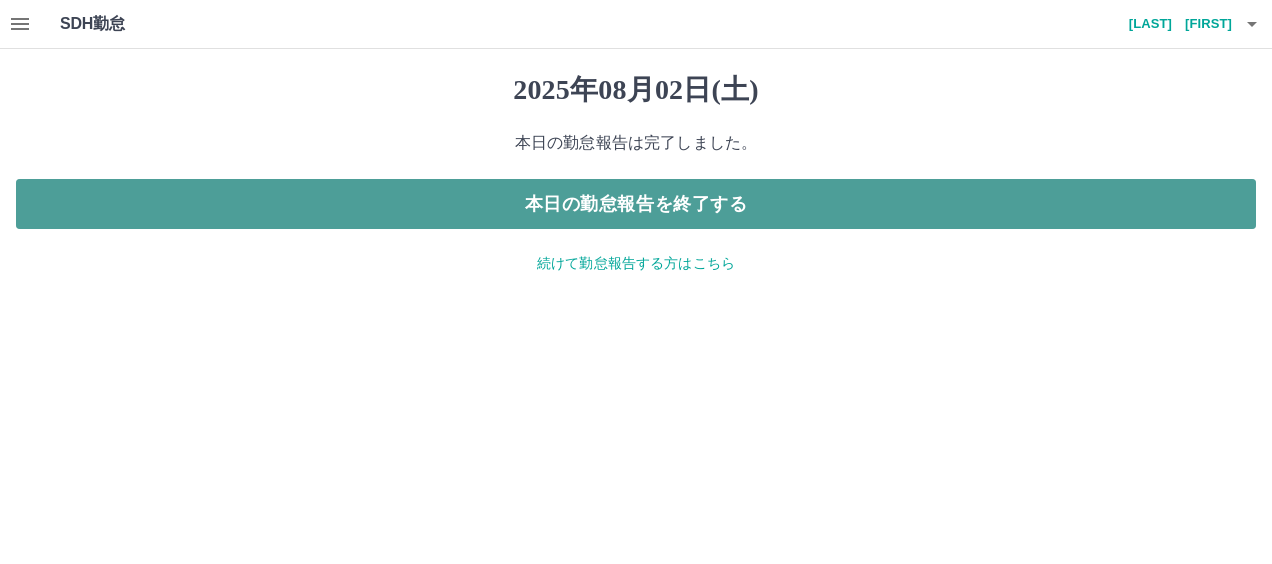 click on "本日の勤怠報告を終了する" at bounding box center (636, 204) 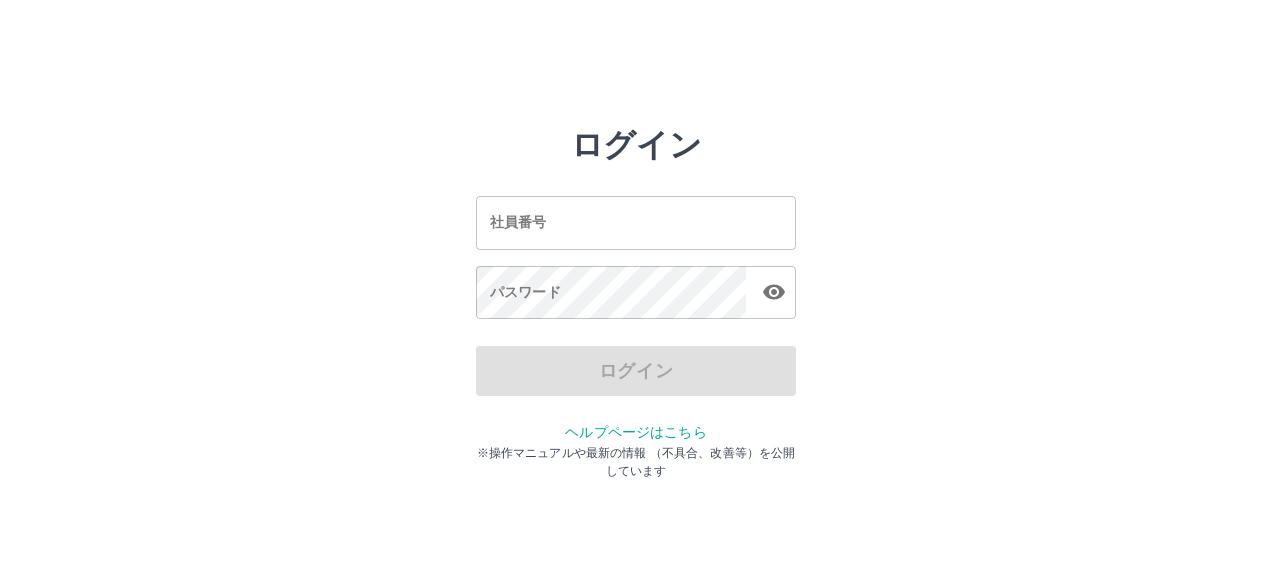 scroll, scrollTop: 0, scrollLeft: 0, axis: both 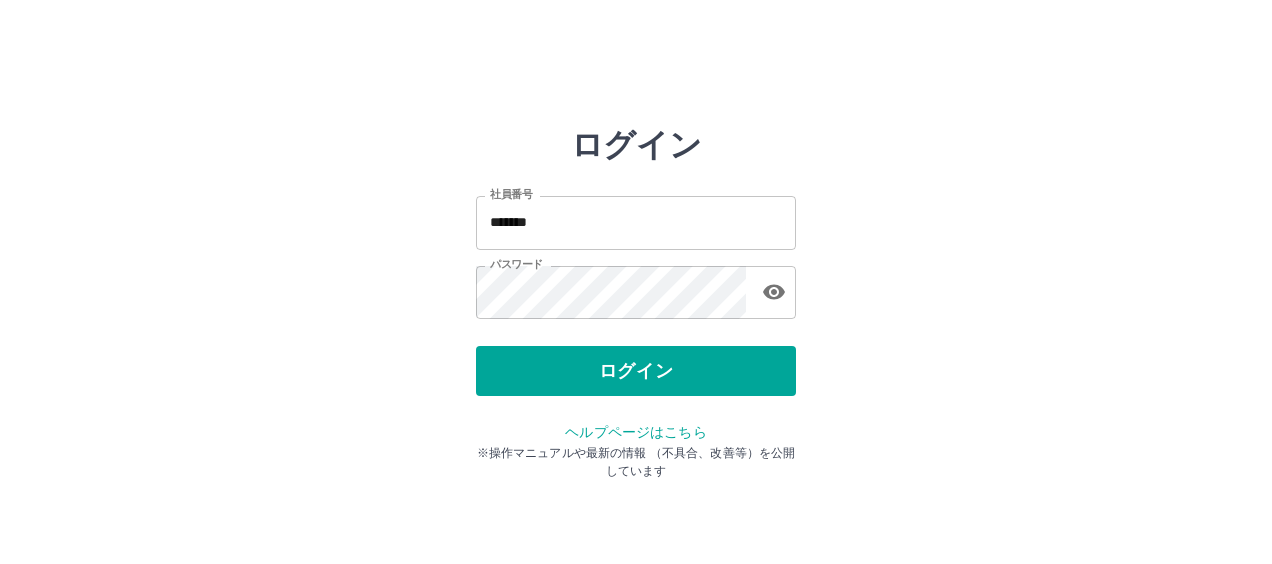 click on "*******" at bounding box center (636, 222) 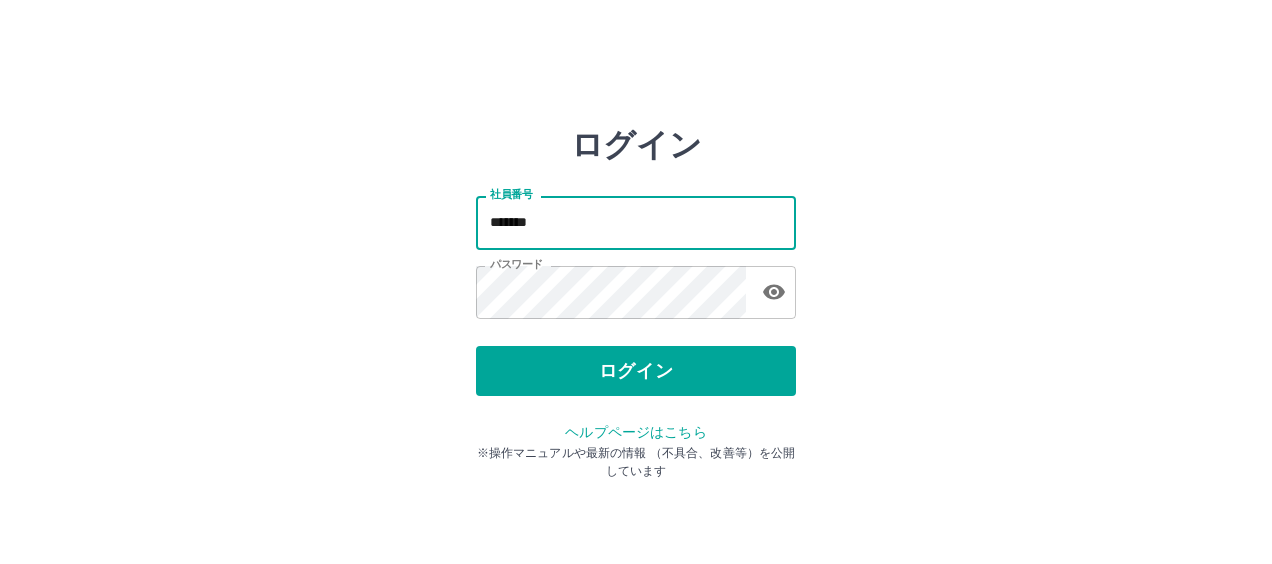 type on "*******" 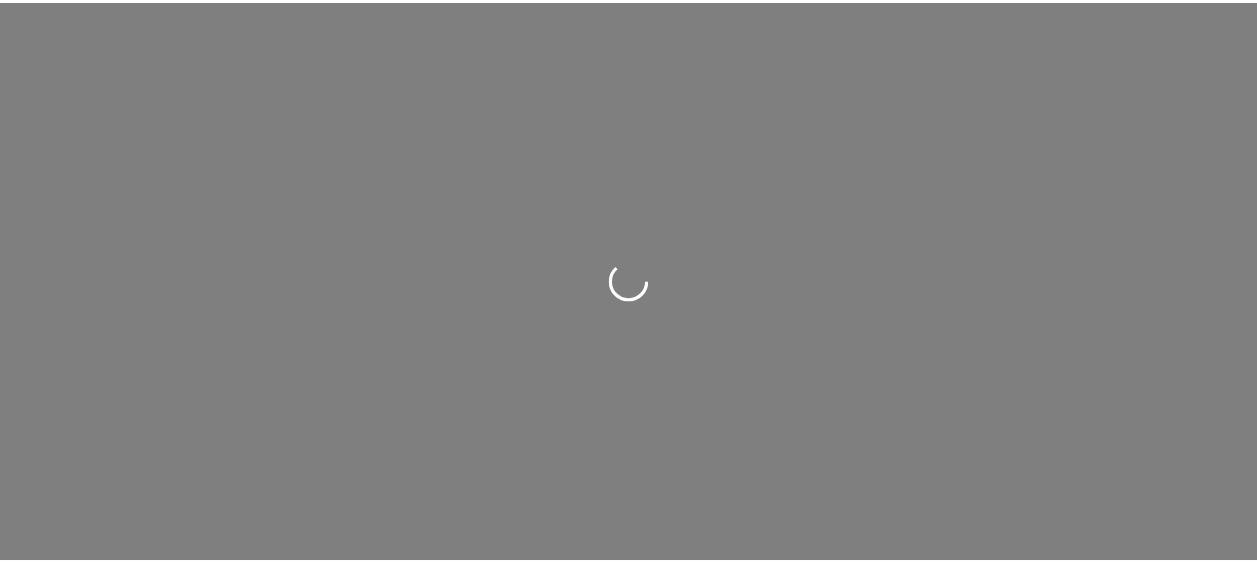 scroll, scrollTop: 0, scrollLeft: 0, axis: both 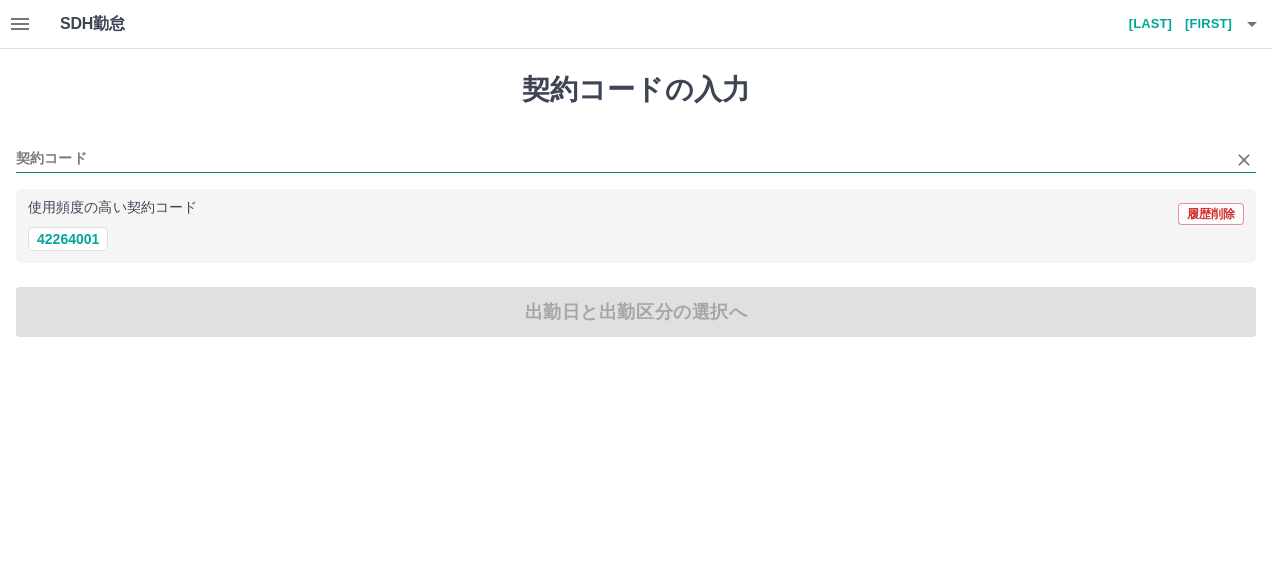 click on "契約コード" at bounding box center (621, 159) 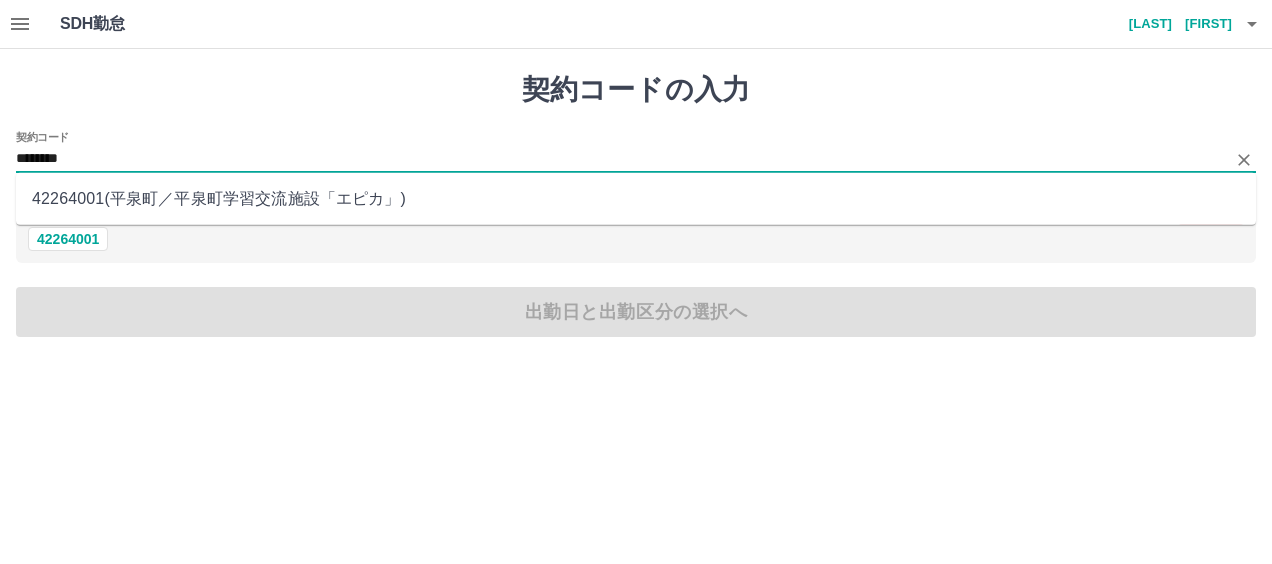 type on "********" 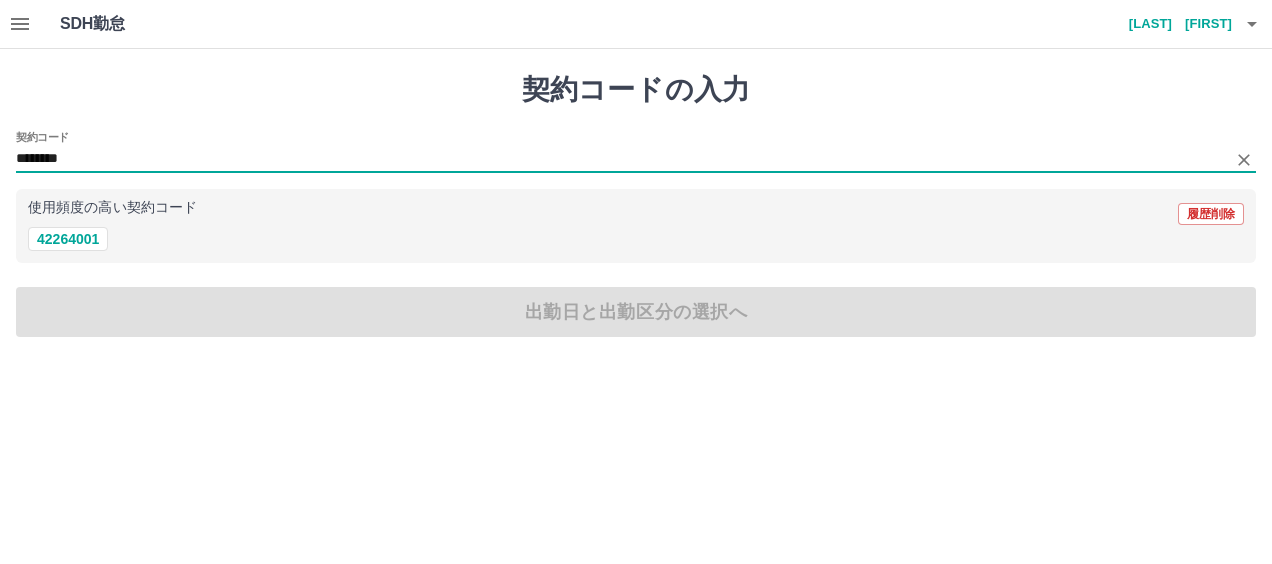 click on "********" at bounding box center (621, 159) 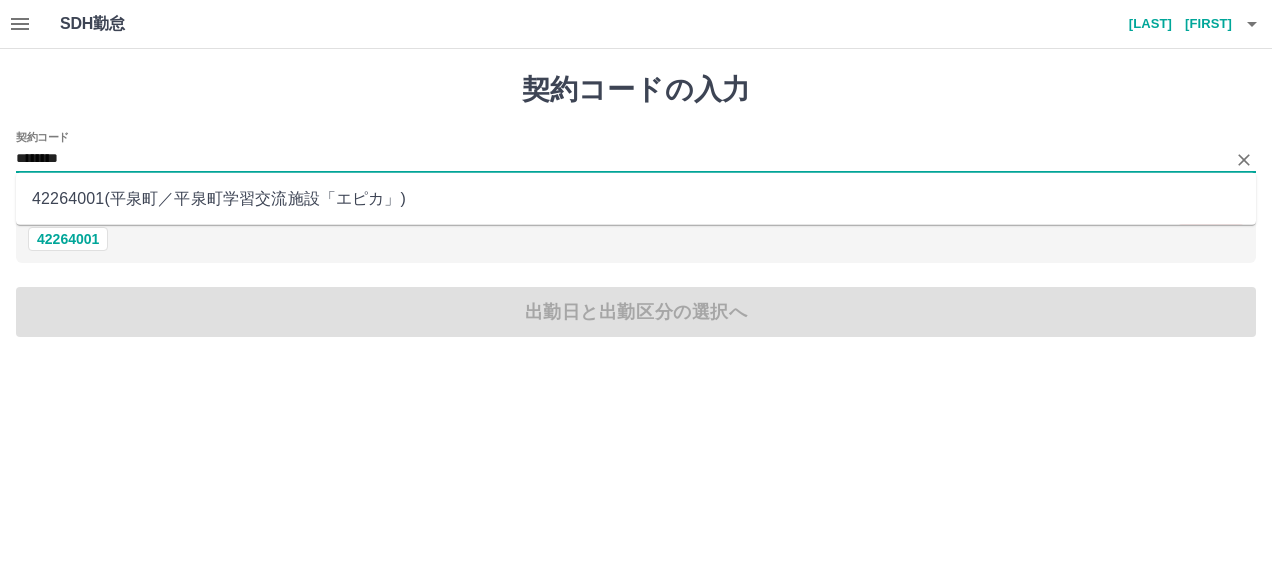 click on "42264001  ( 平泉町 ／ 平泉町学習交流施設「エピカ」 )" at bounding box center (636, 199) 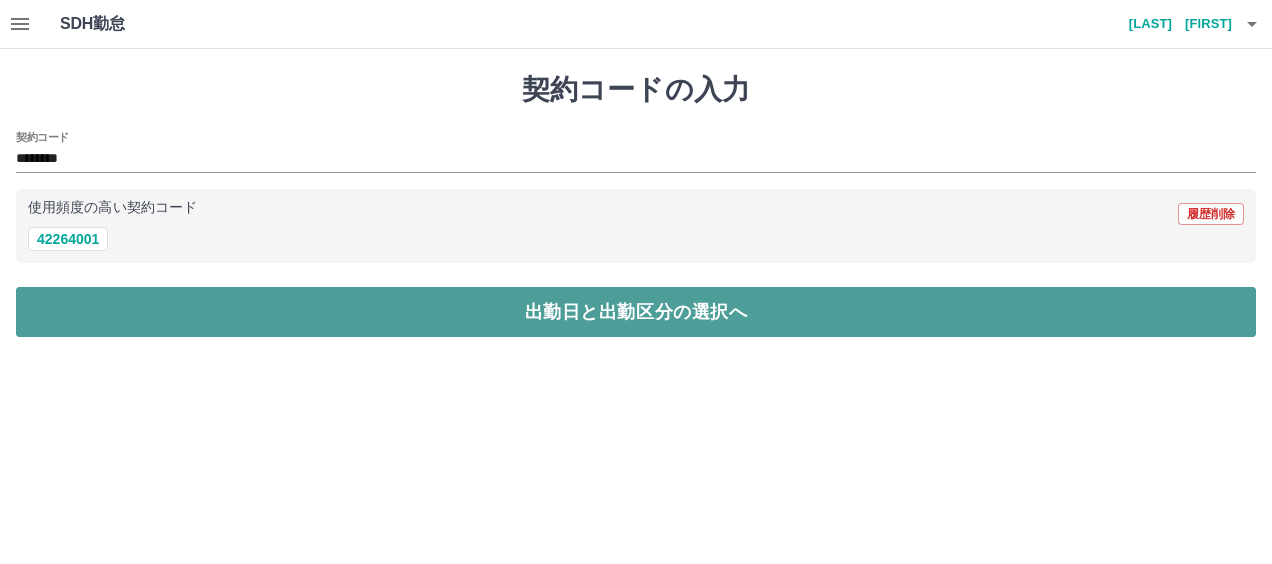 click on "出勤日と出勤区分の選択へ" at bounding box center (636, 312) 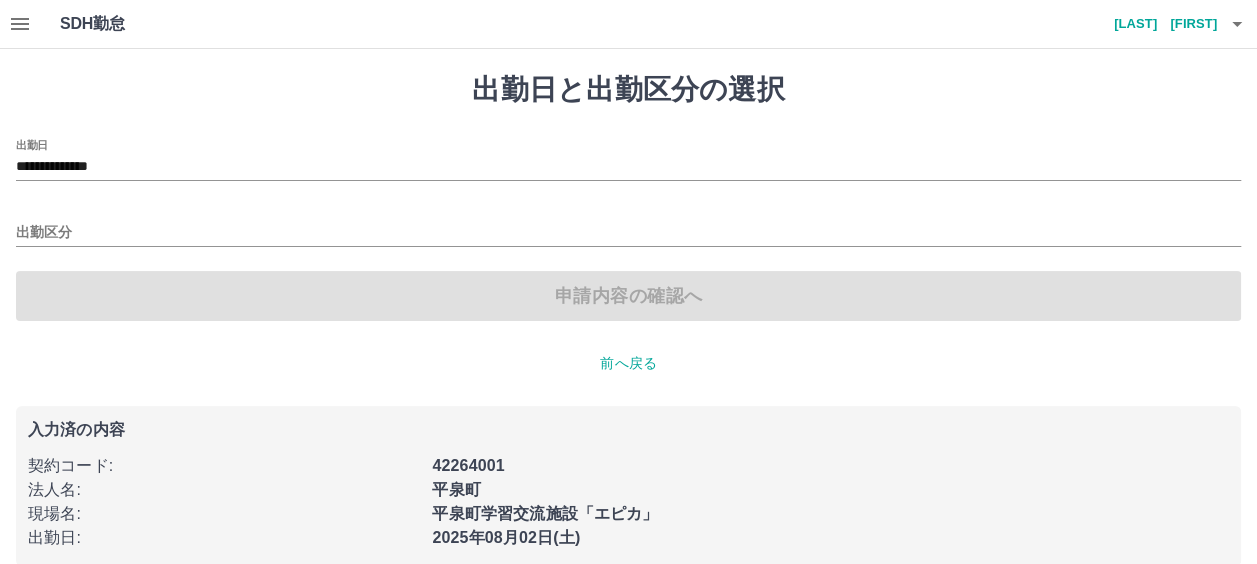 click on "出勤区分" at bounding box center [628, 226] 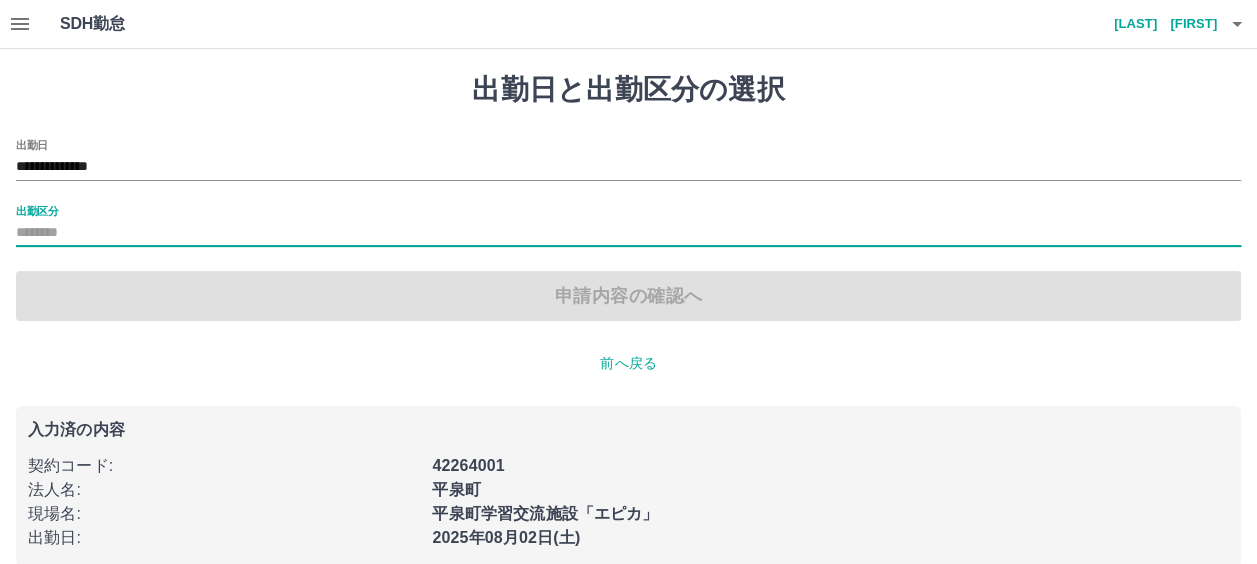 click on "出勤区分" at bounding box center (628, 233) 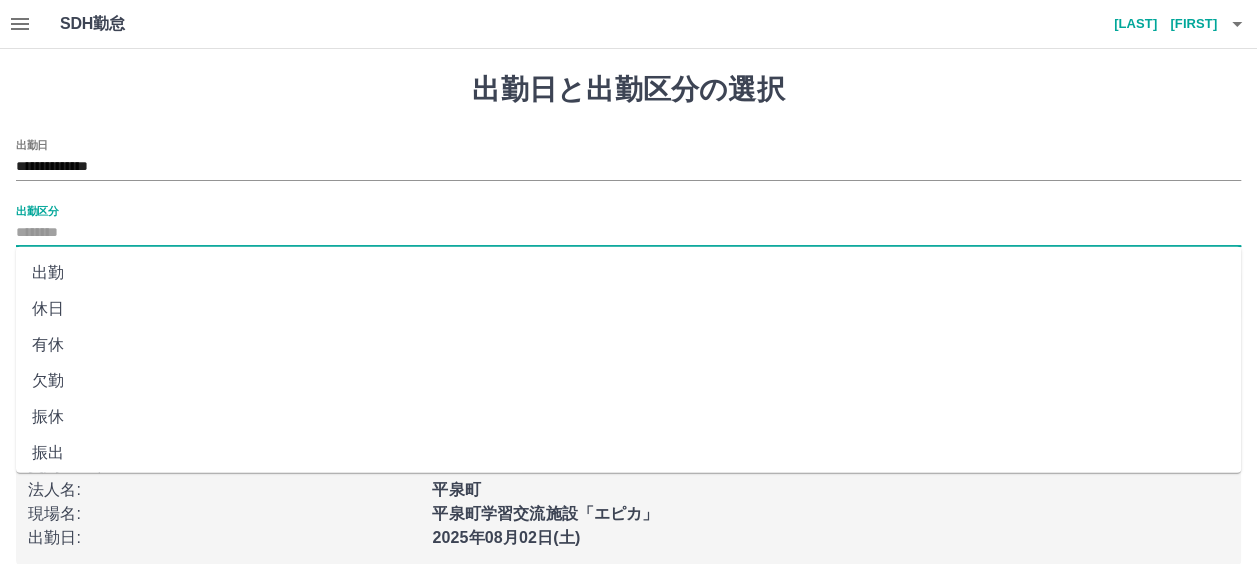 click on "出勤" at bounding box center (628, 273) 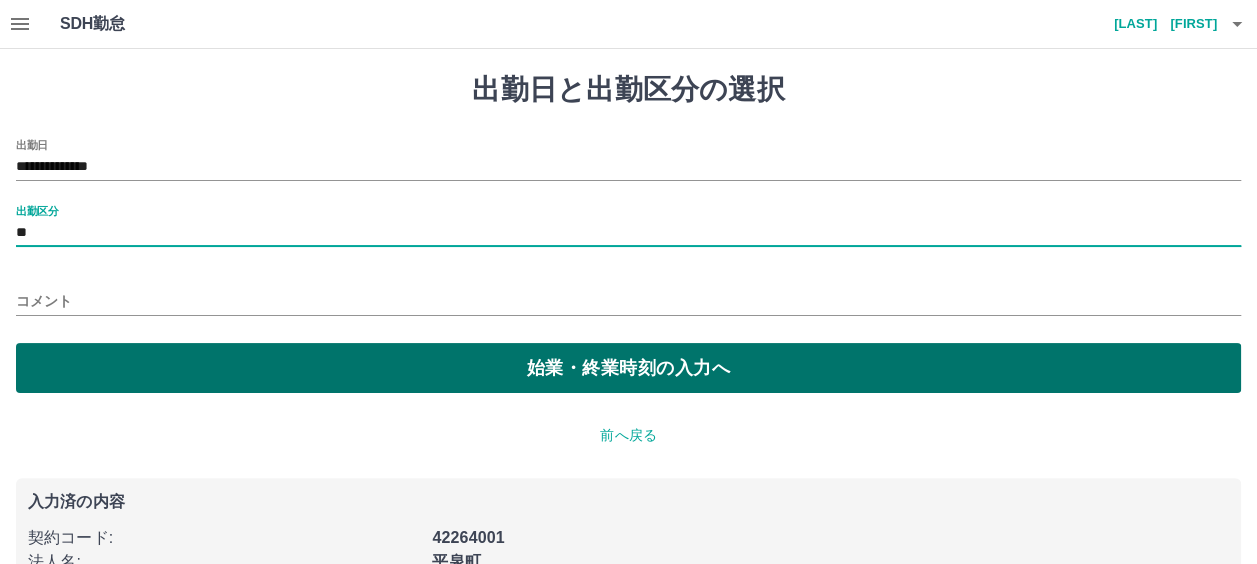 drag, startPoint x: 526, startPoint y: 364, endPoint x: 521, endPoint y: 352, distance: 13 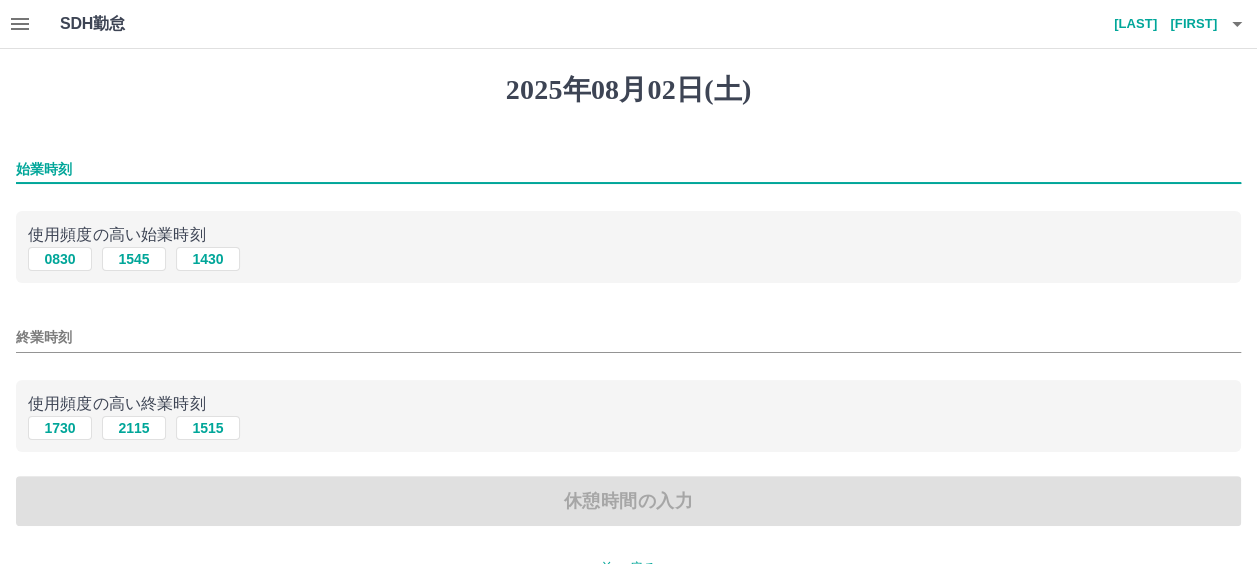click on "始業時刻" at bounding box center [628, 169] 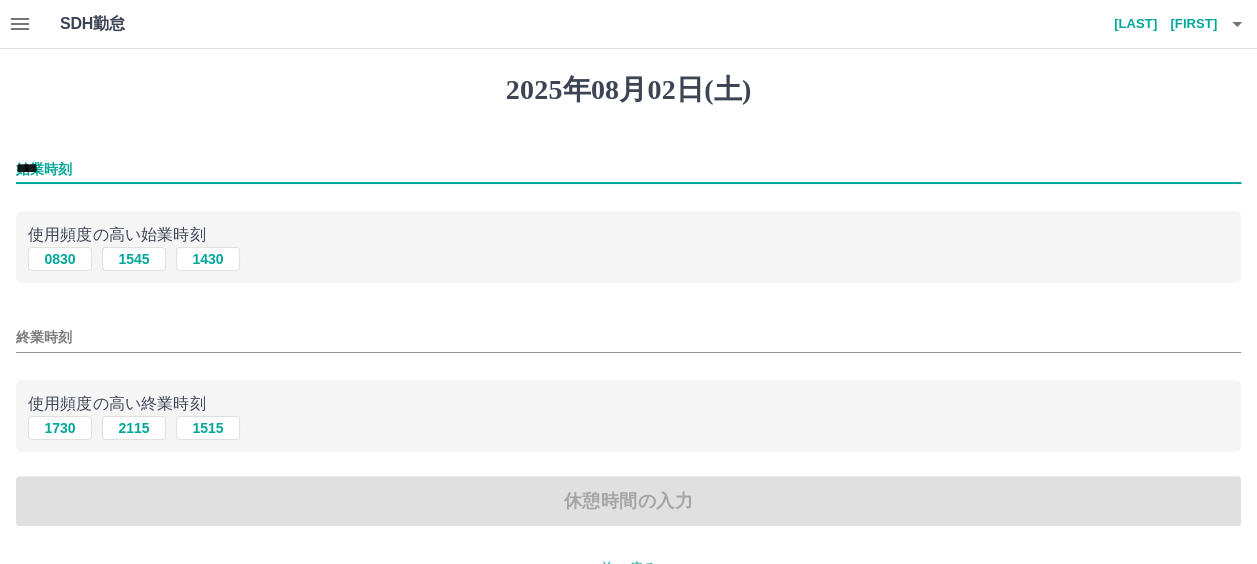 type on "****" 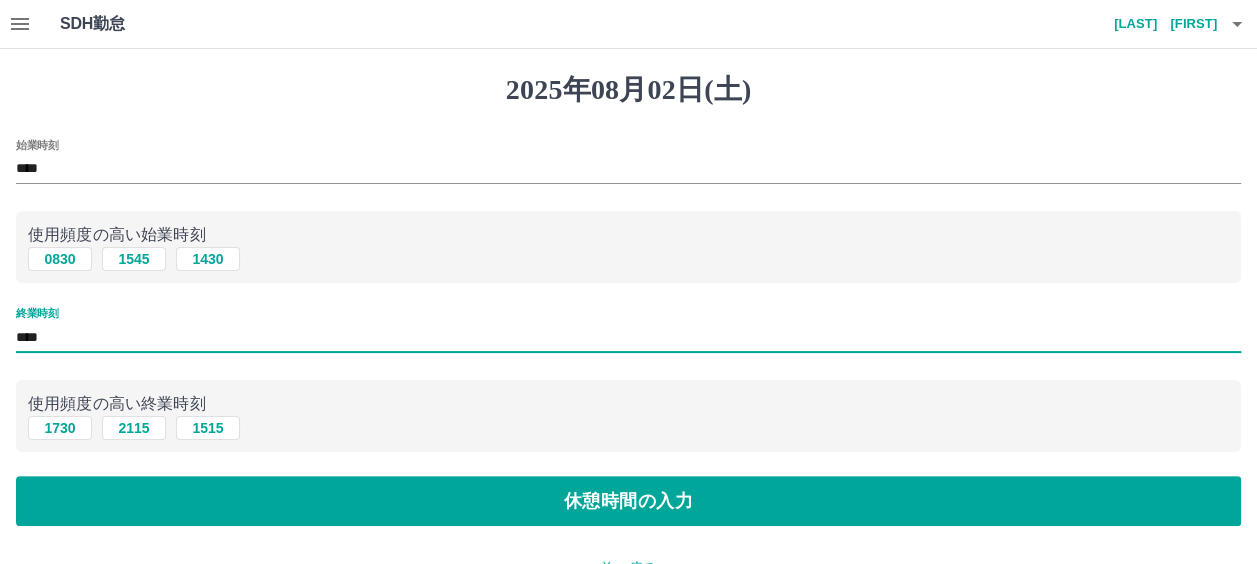 click on "****" at bounding box center [628, 337] 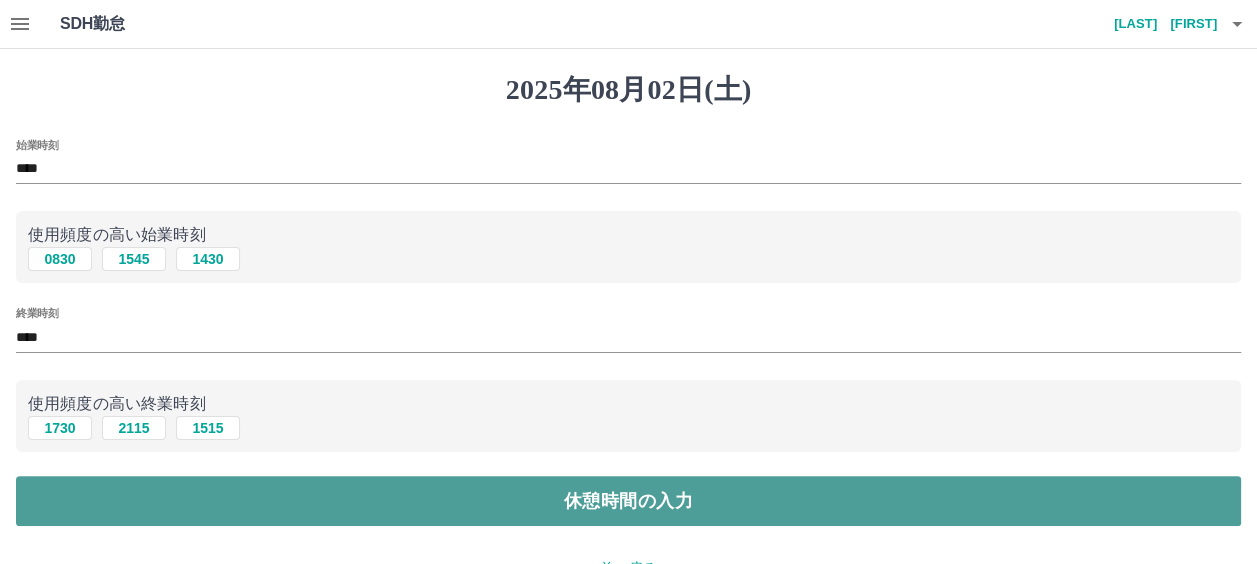 click on "休憩時間の入力" at bounding box center [628, 501] 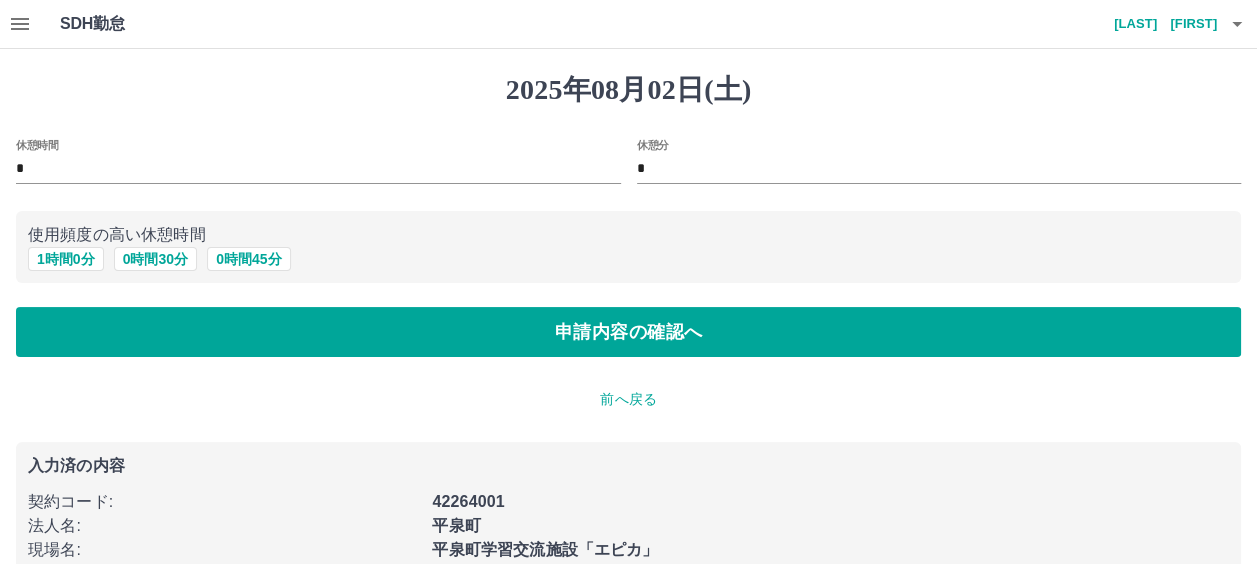click on "*" at bounding box center [939, 169] 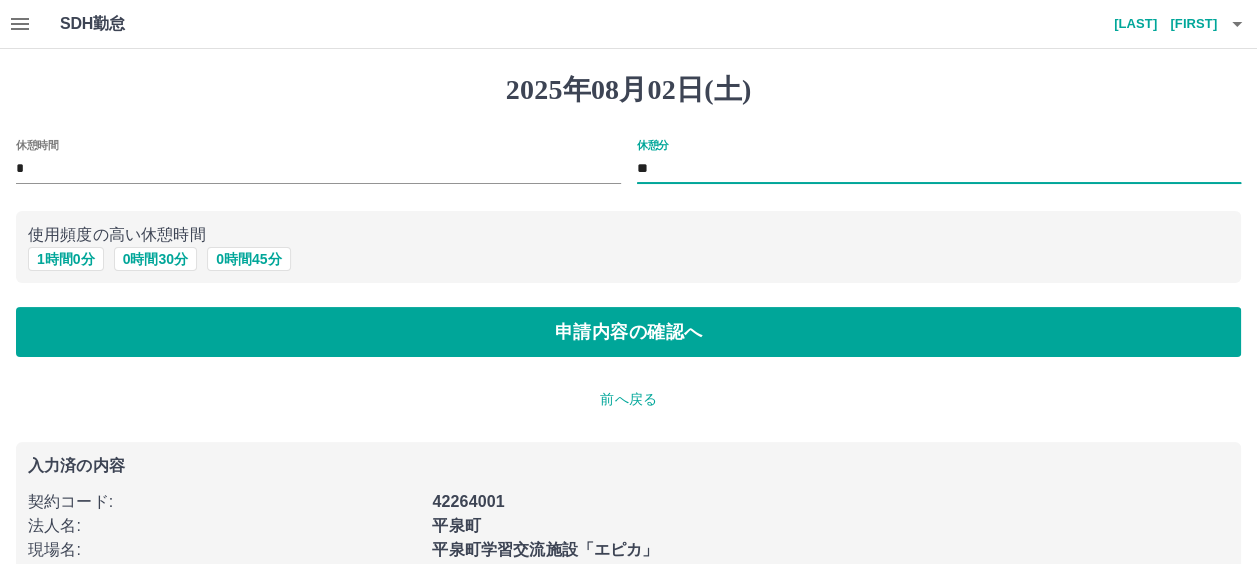 type on "**" 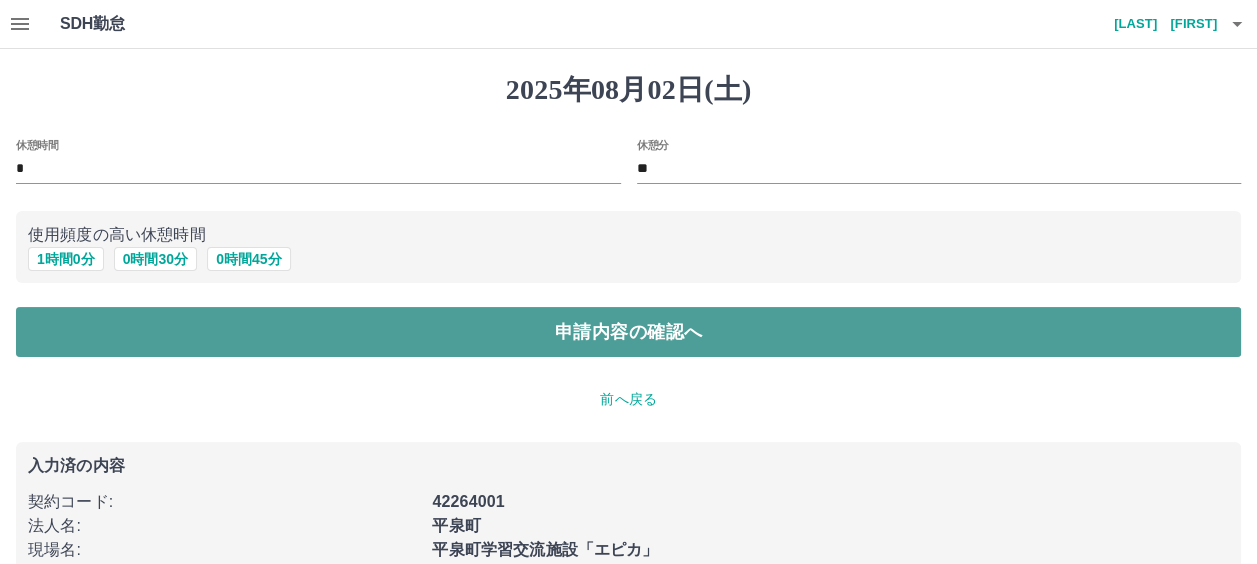 click on "申請内容の確認へ" at bounding box center (628, 332) 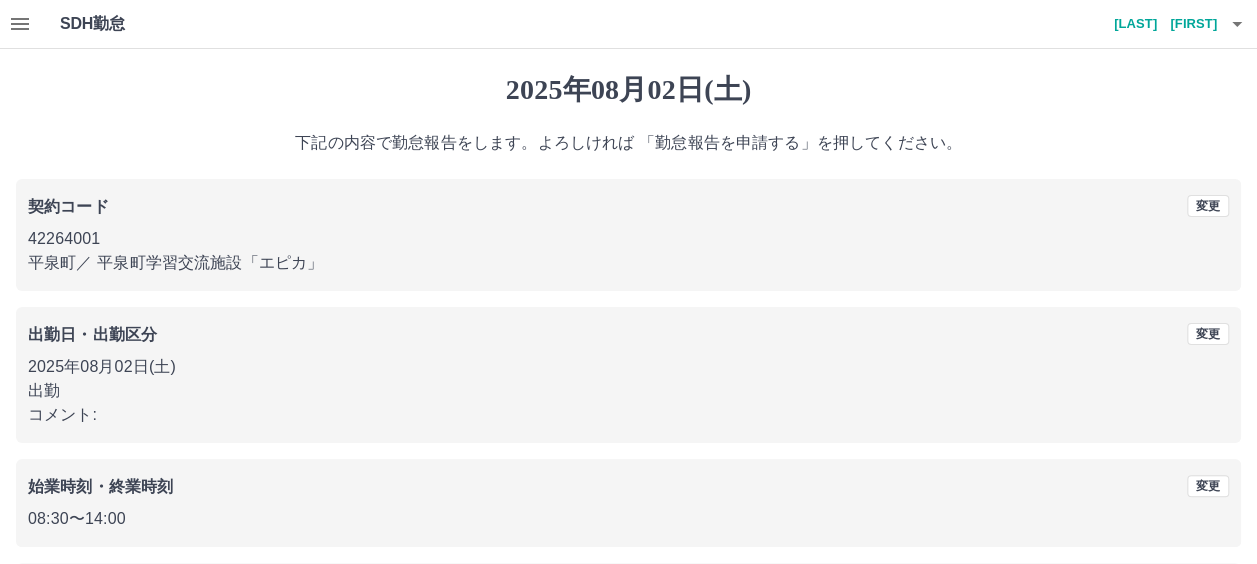 scroll, scrollTop: 184, scrollLeft: 0, axis: vertical 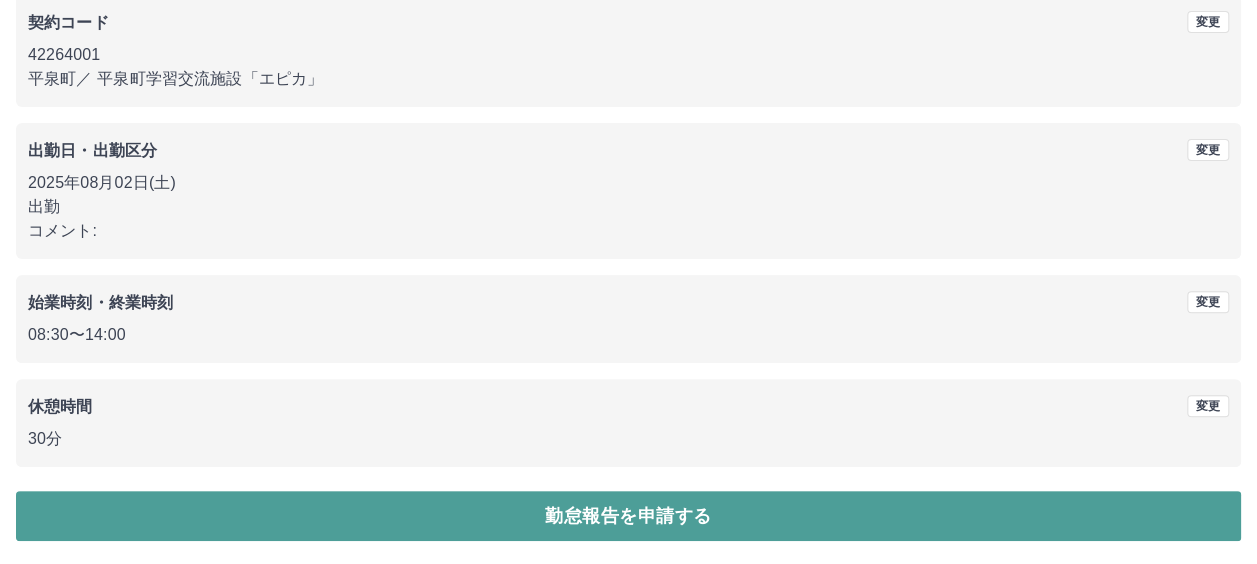 click on "勤怠報告を申請する" at bounding box center [628, 516] 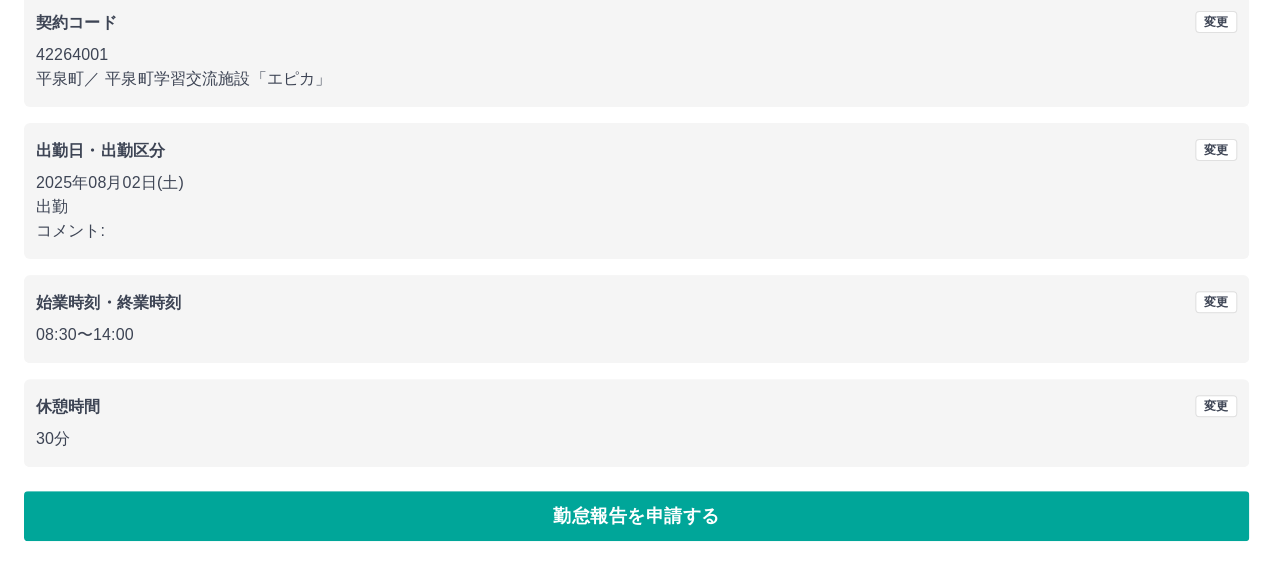 scroll, scrollTop: 0, scrollLeft: 0, axis: both 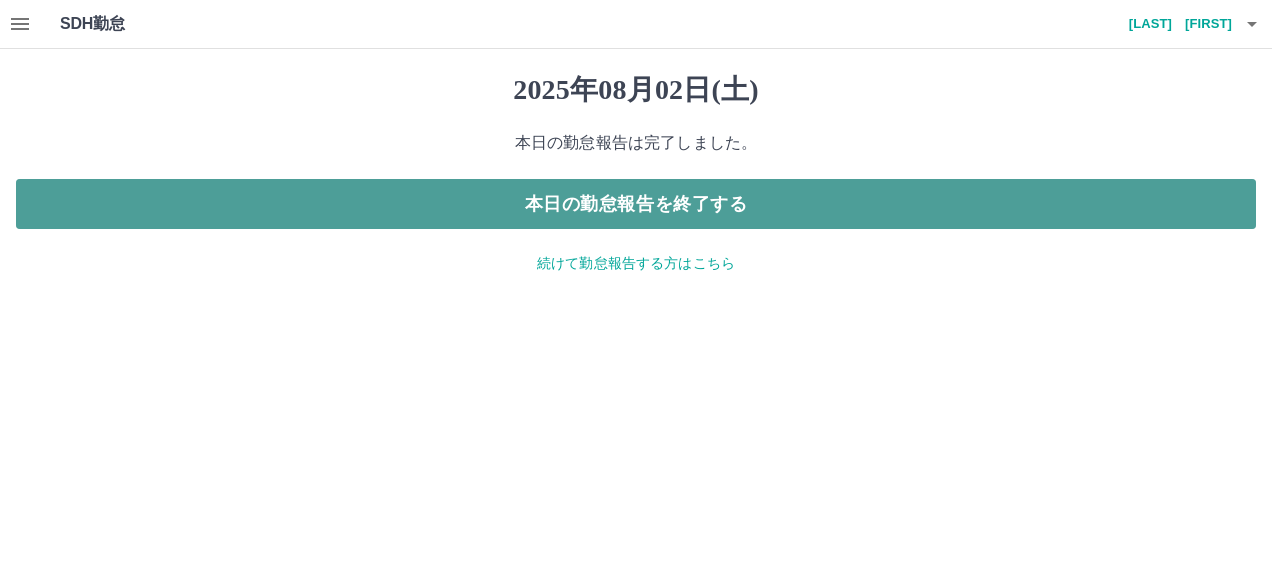 click on "本日の勤怠報告を終了する" at bounding box center (636, 204) 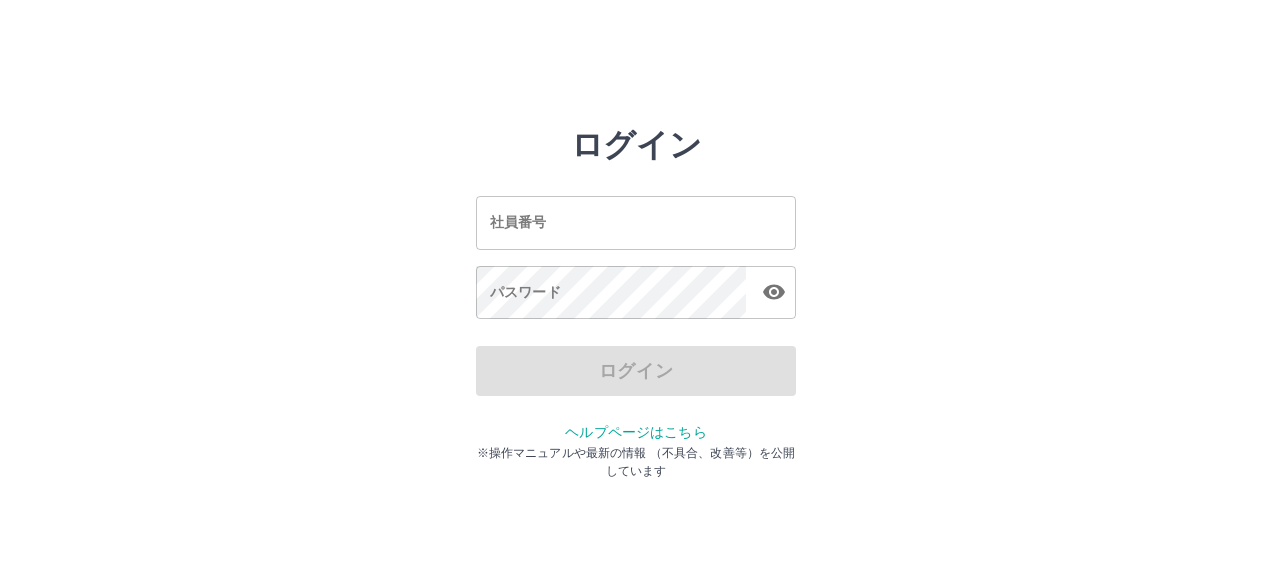 scroll, scrollTop: 0, scrollLeft: 0, axis: both 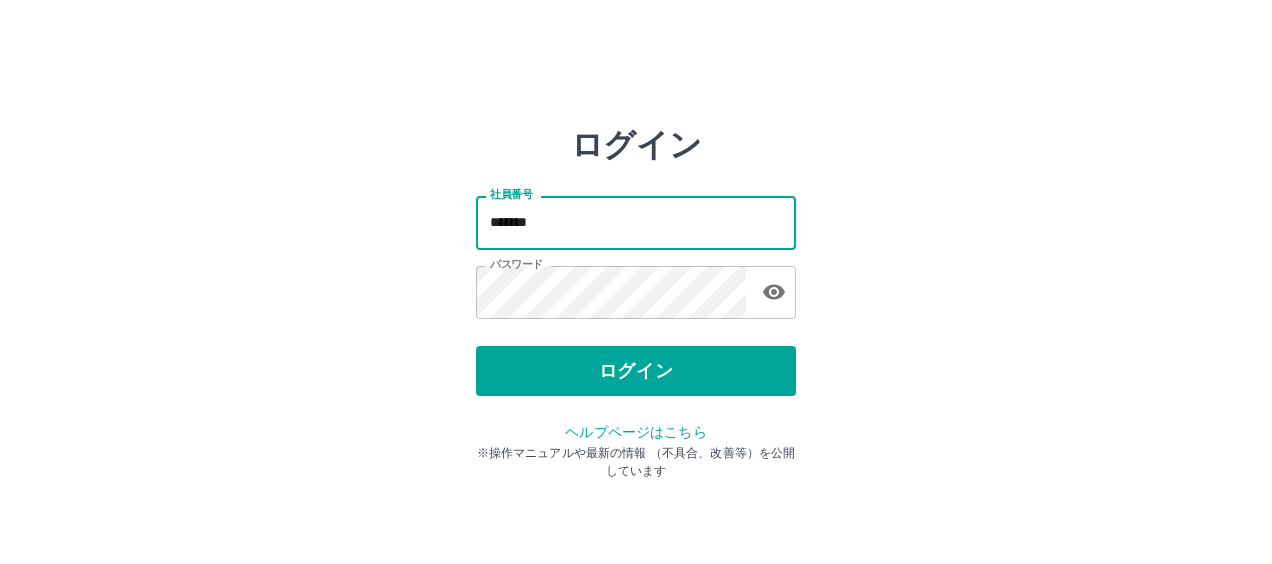 click on "*******" at bounding box center (636, 222) 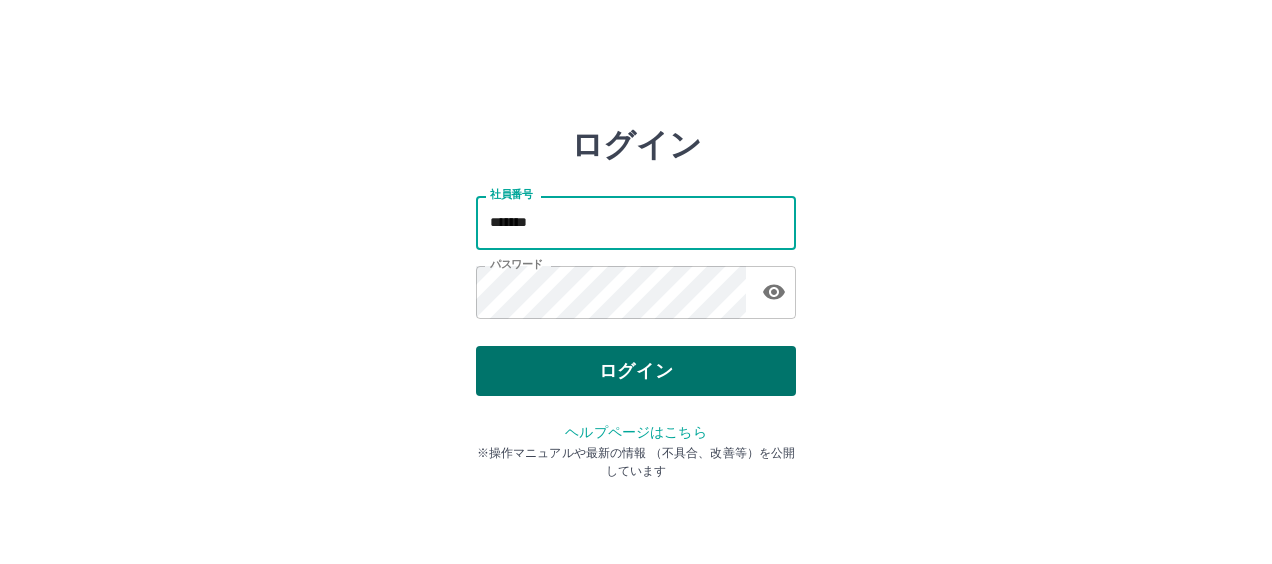 type on "*******" 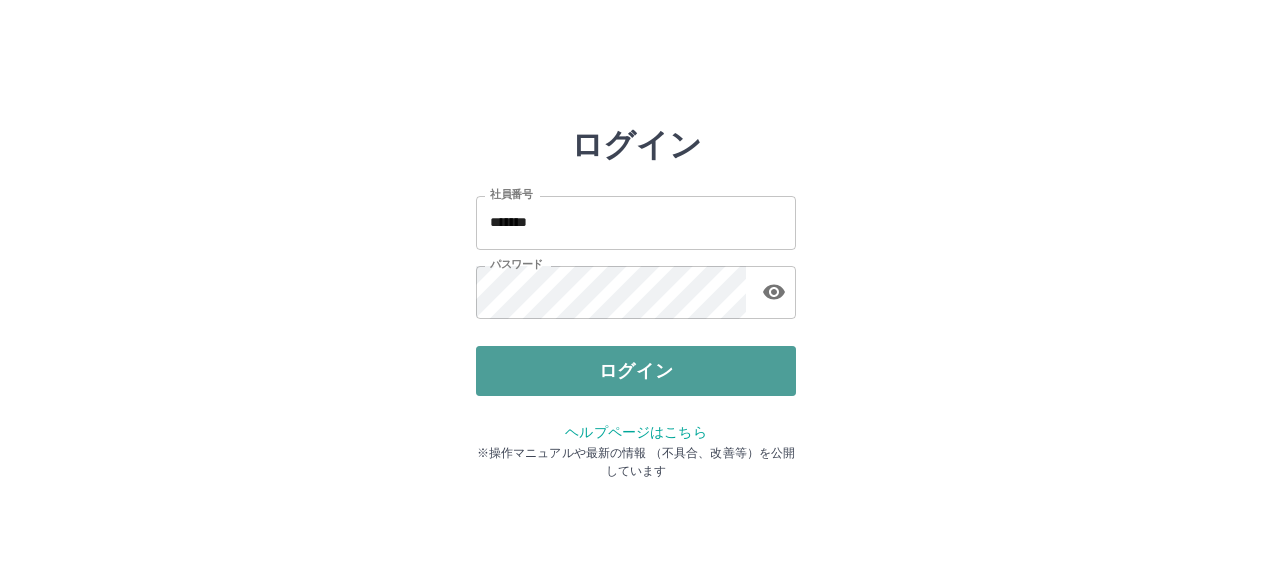click on "ログイン" at bounding box center (636, 371) 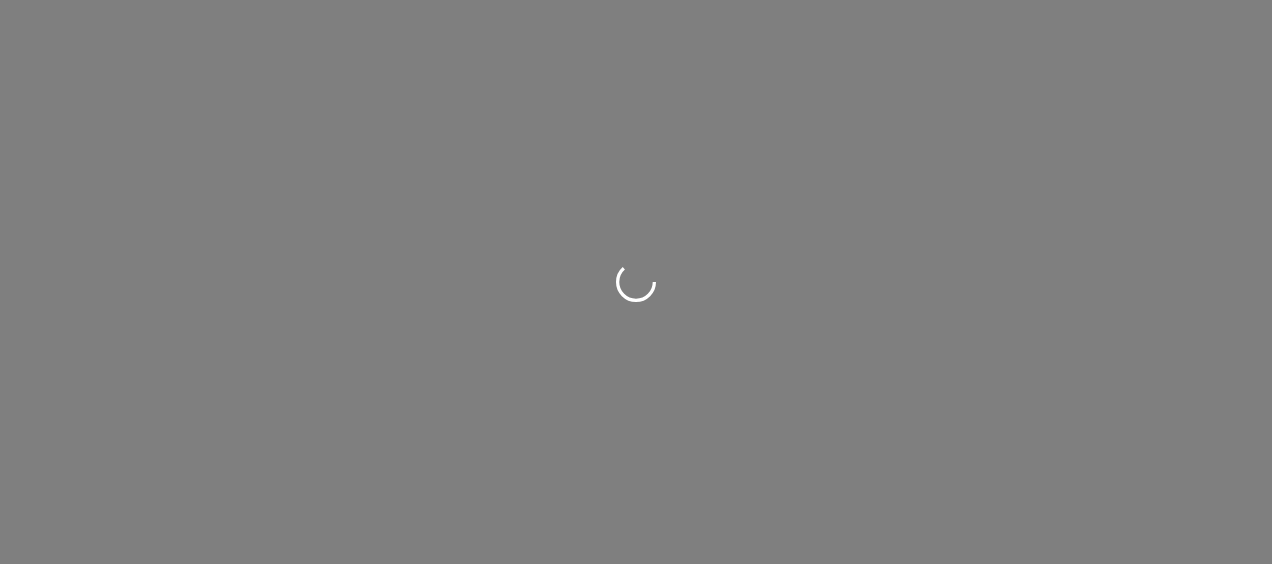 scroll, scrollTop: 0, scrollLeft: 0, axis: both 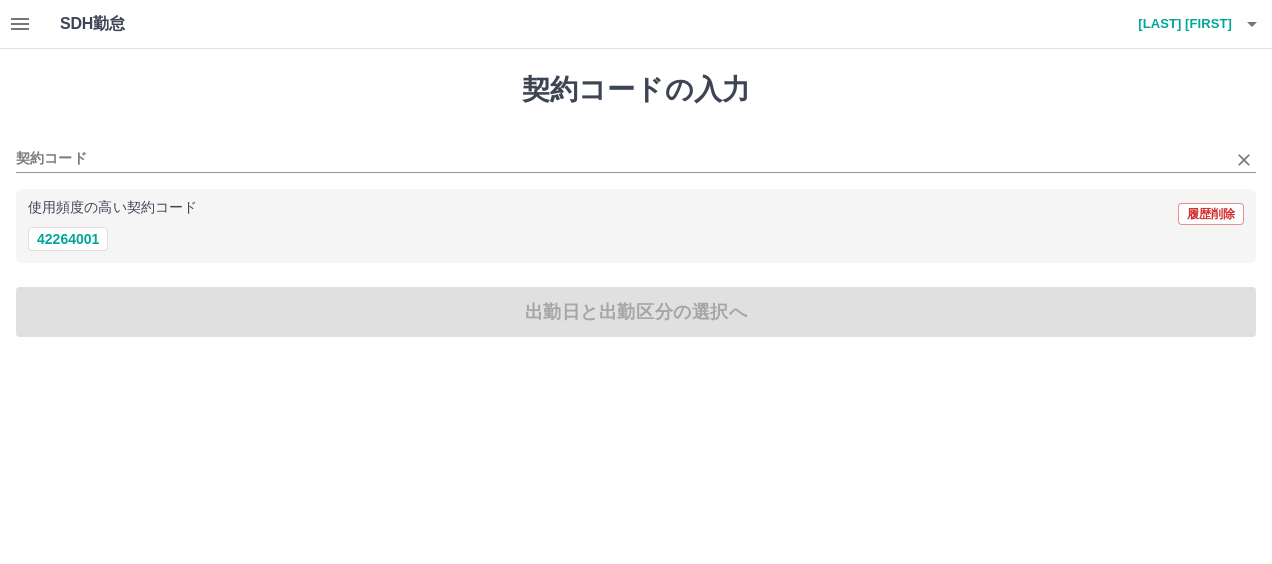 click on "契約コード" at bounding box center [636, 152] 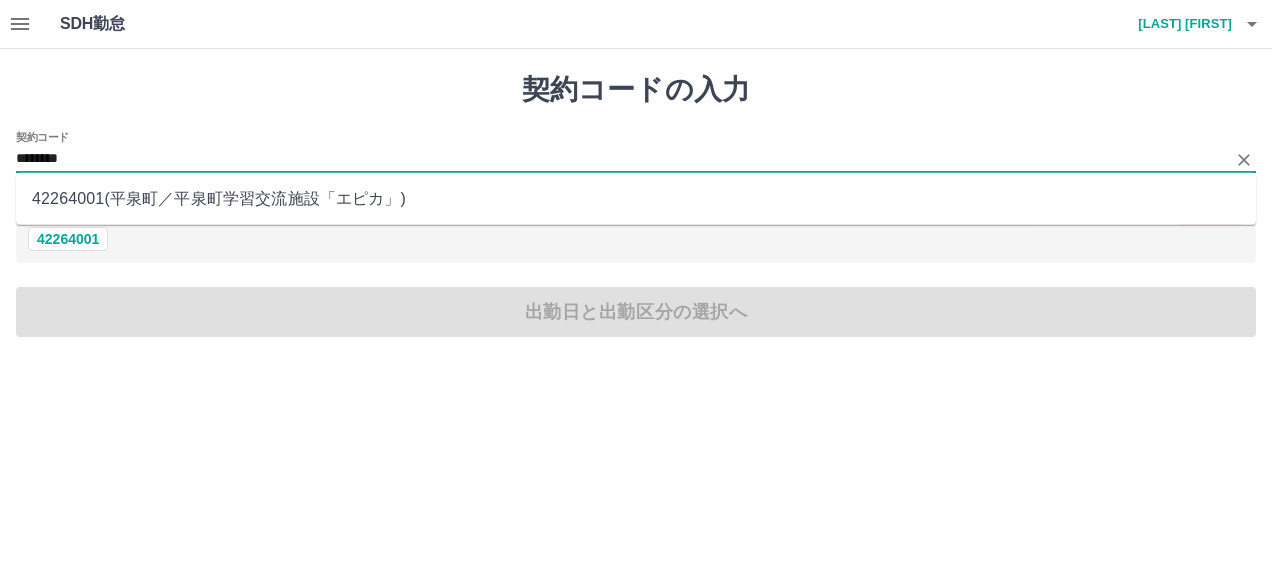 type on "********" 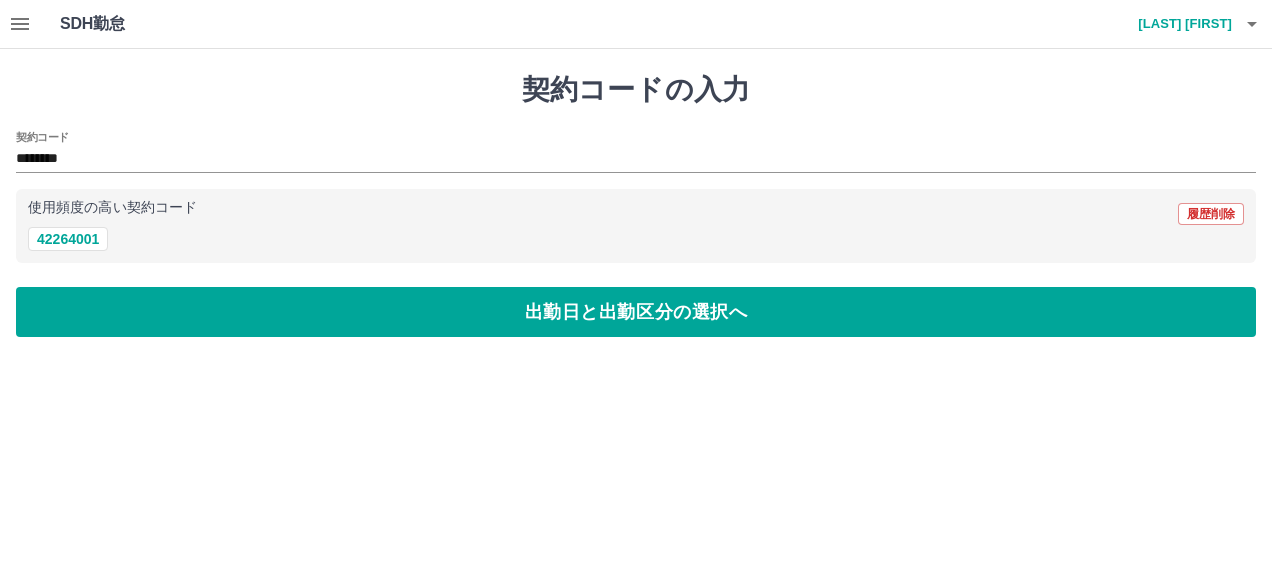 click on "使用頻度の高い契約コード" at bounding box center (112, 208) 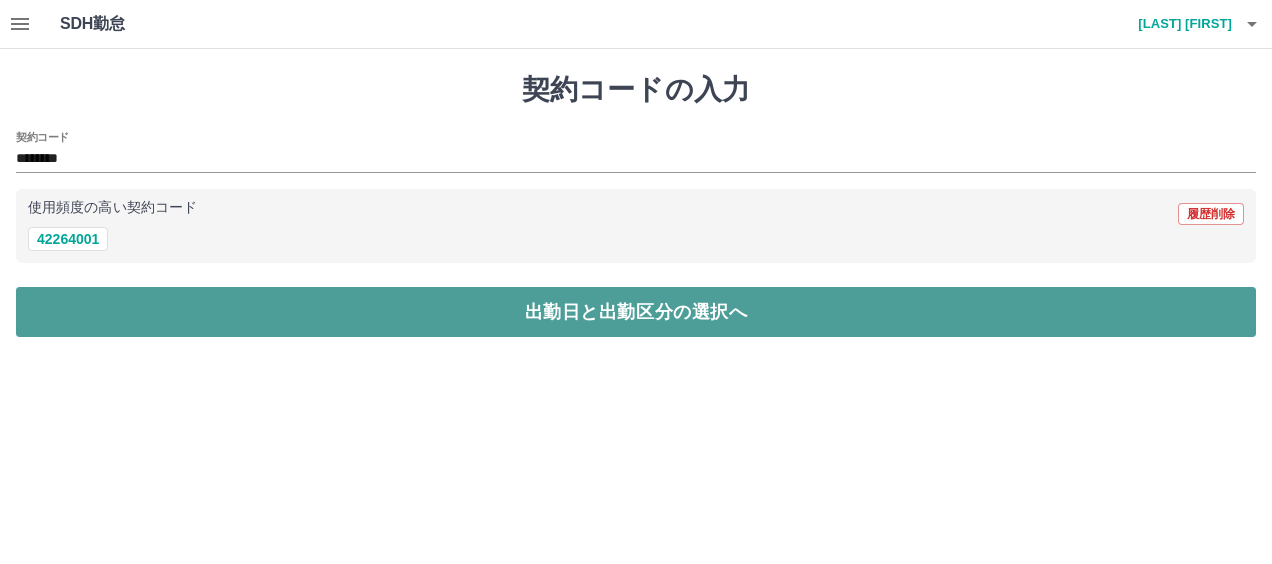 click on "出勤日と出勤区分の選択へ" at bounding box center [636, 312] 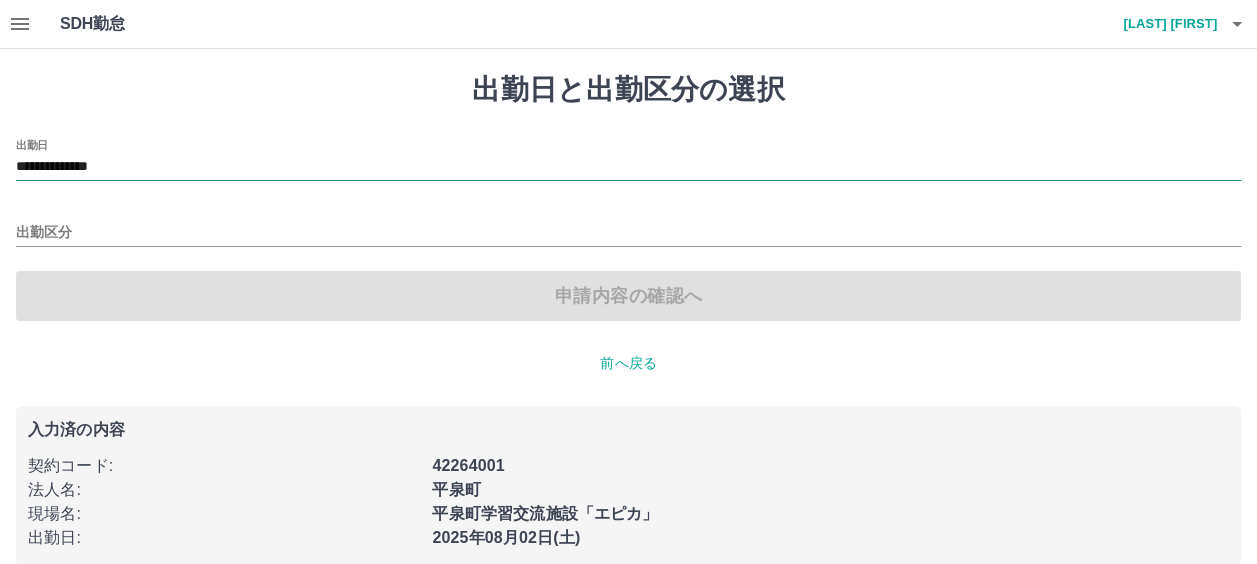click on "**********" at bounding box center [628, 160] 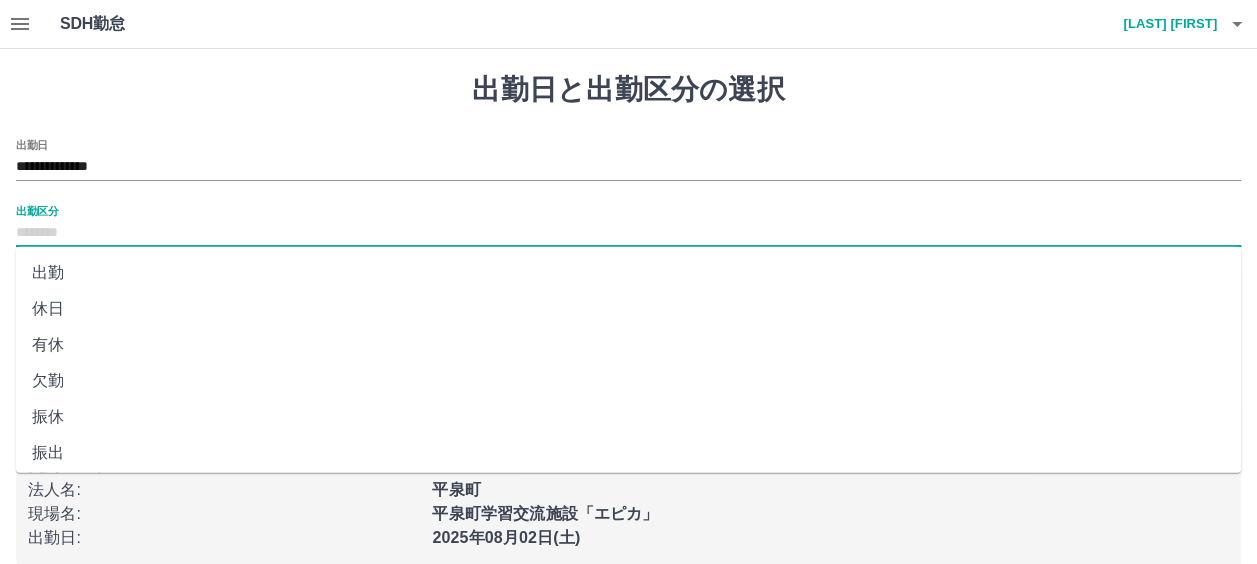 drag, startPoint x: 188, startPoint y: 154, endPoint x: 72, endPoint y: 225, distance: 136.00368 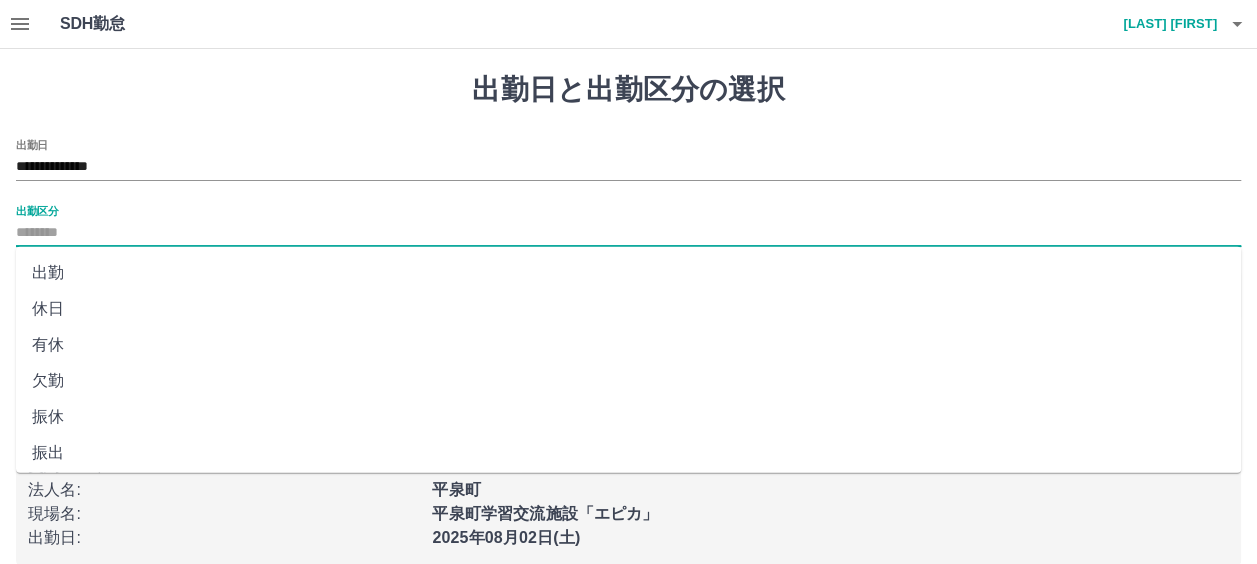 click on "出勤区分" at bounding box center [628, 233] 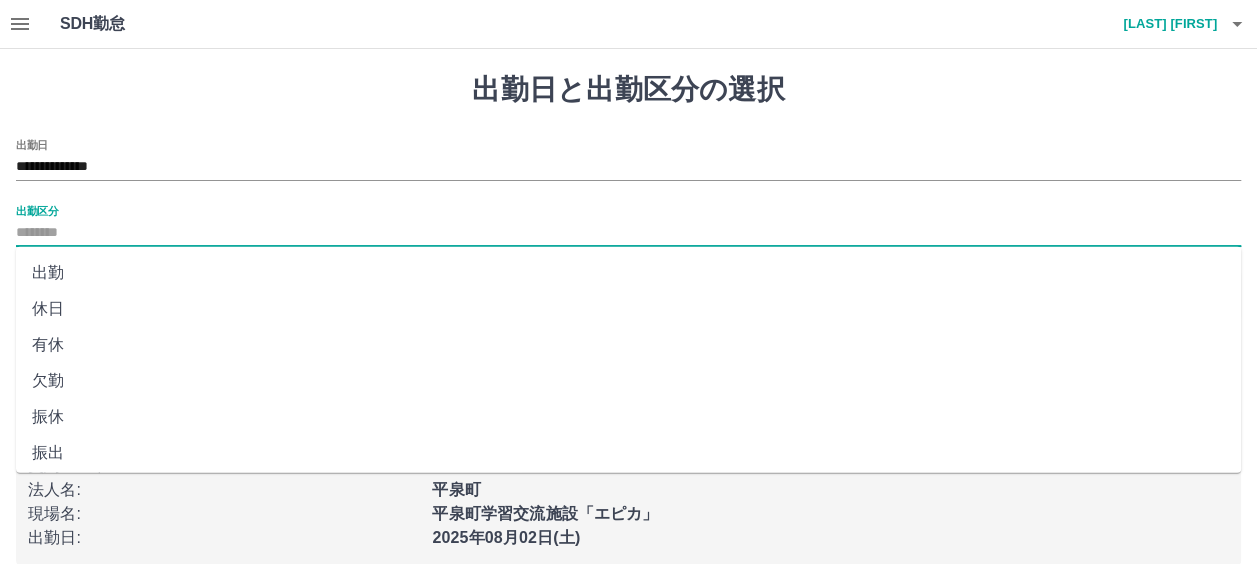 click on "休日" at bounding box center (628, 309) 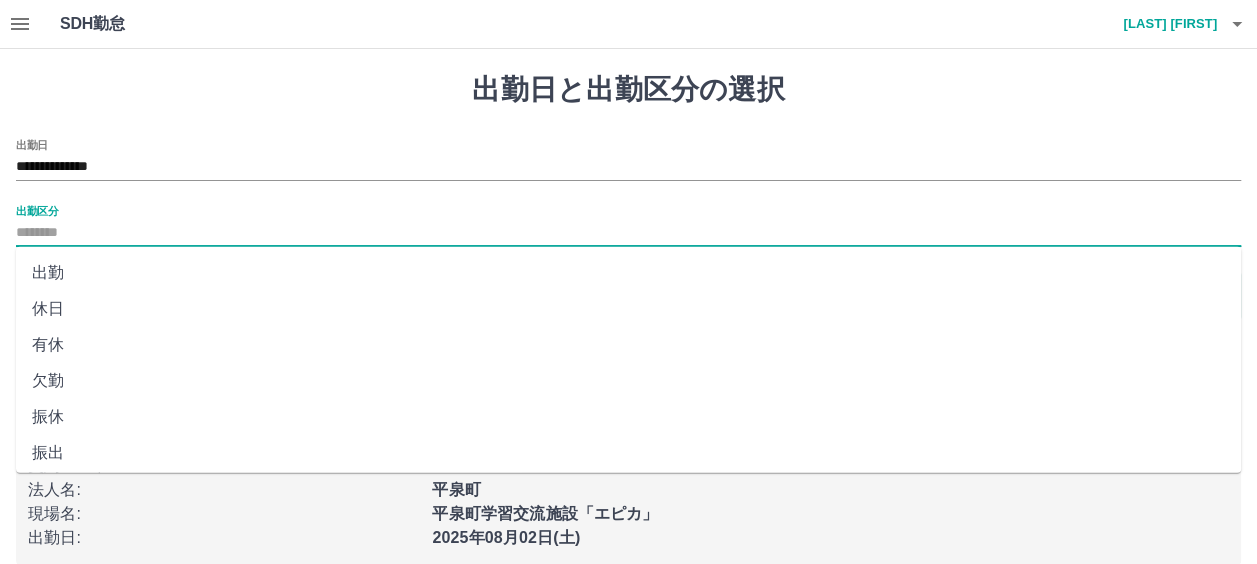 type on "**" 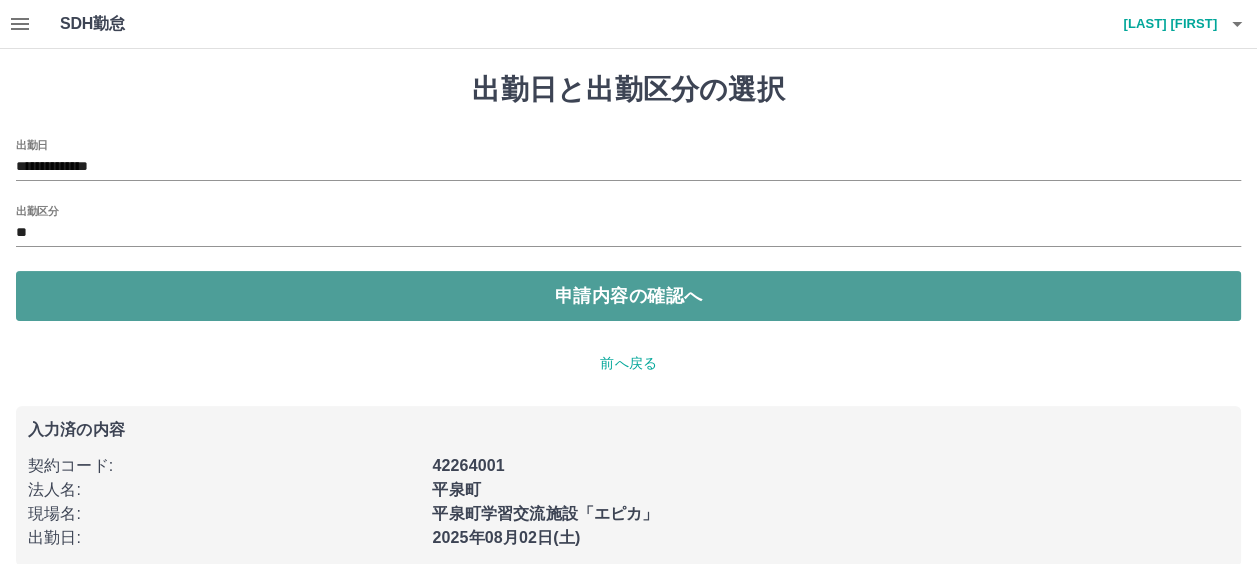 click on "申請内容の確認へ" at bounding box center [628, 296] 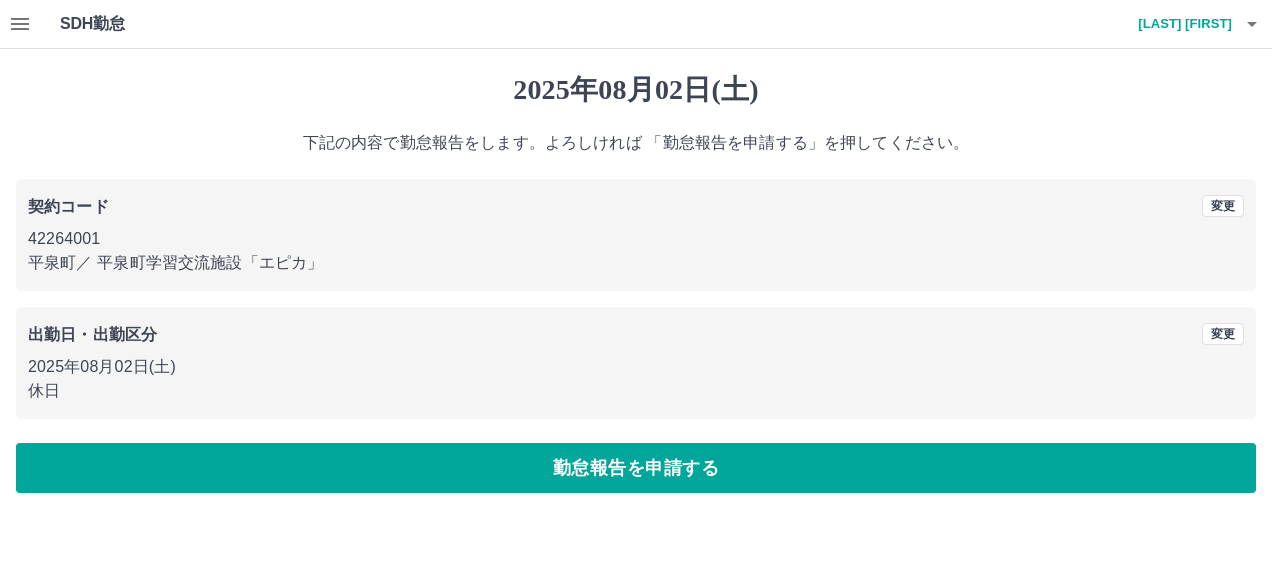 click on "勤怠報告を申請する" at bounding box center [636, 468] 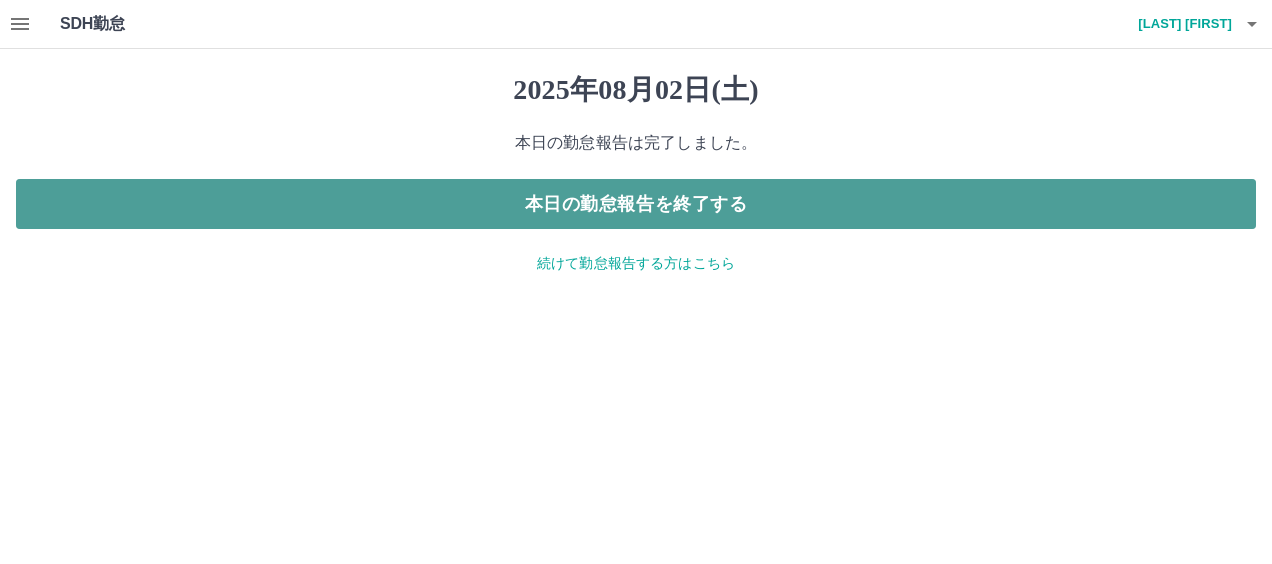 click on "本日の勤怠報告を終了する" at bounding box center [636, 204] 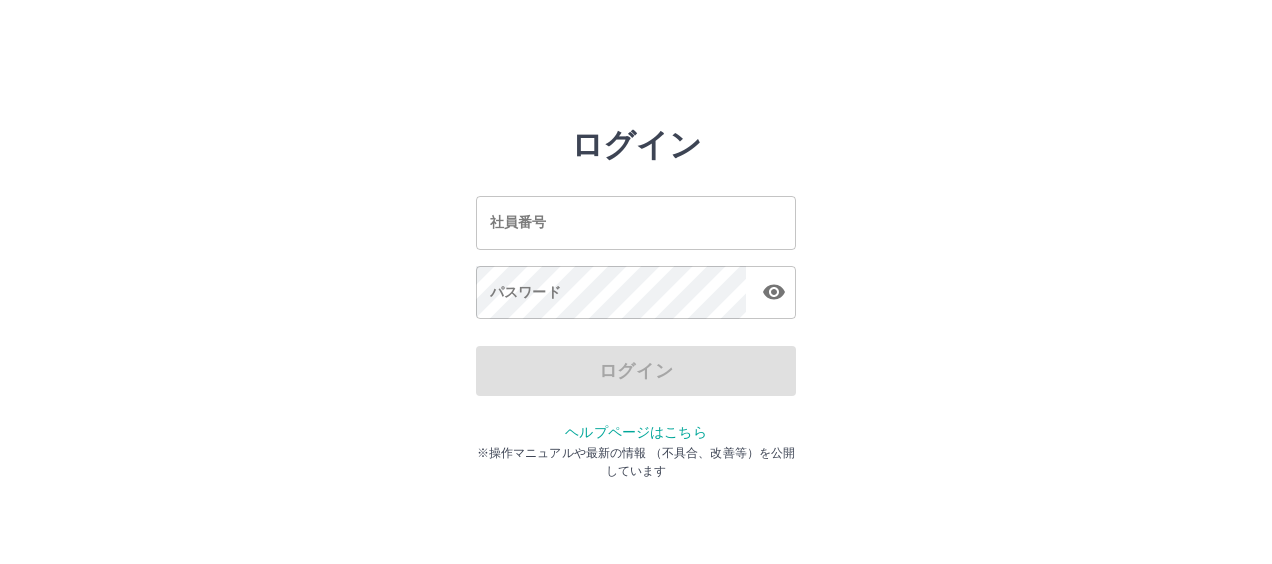 scroll, scrollTop: 0, scrollLeft: 0, axis: both 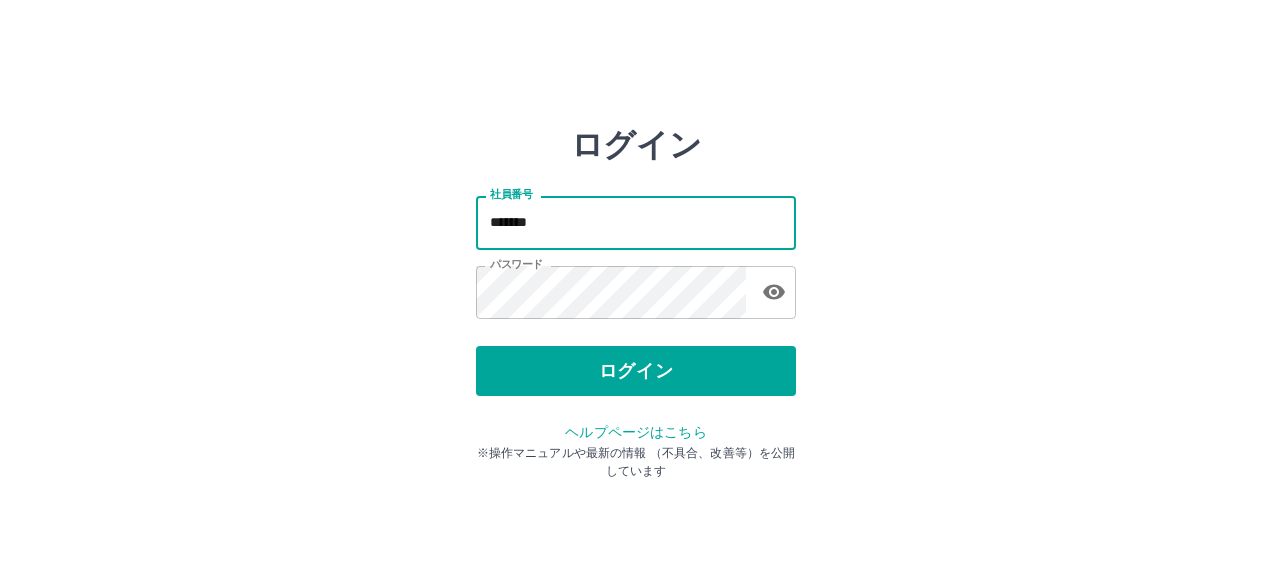 click on "*******" at bounding box center [636, 222] 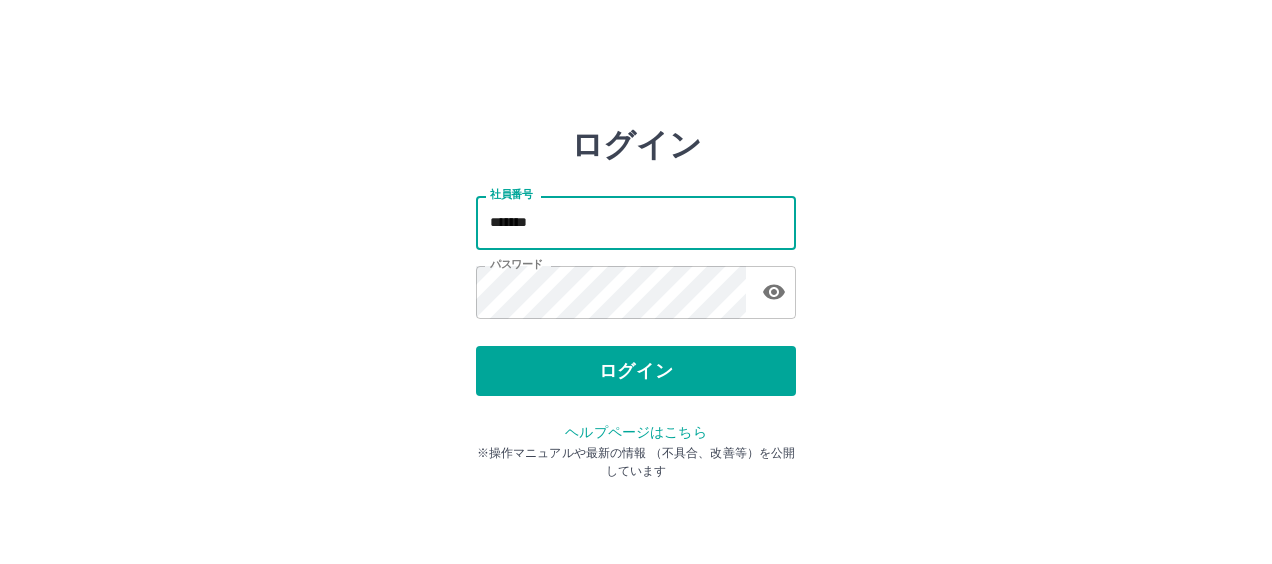click on "*******" at bounding box center [636, 222] 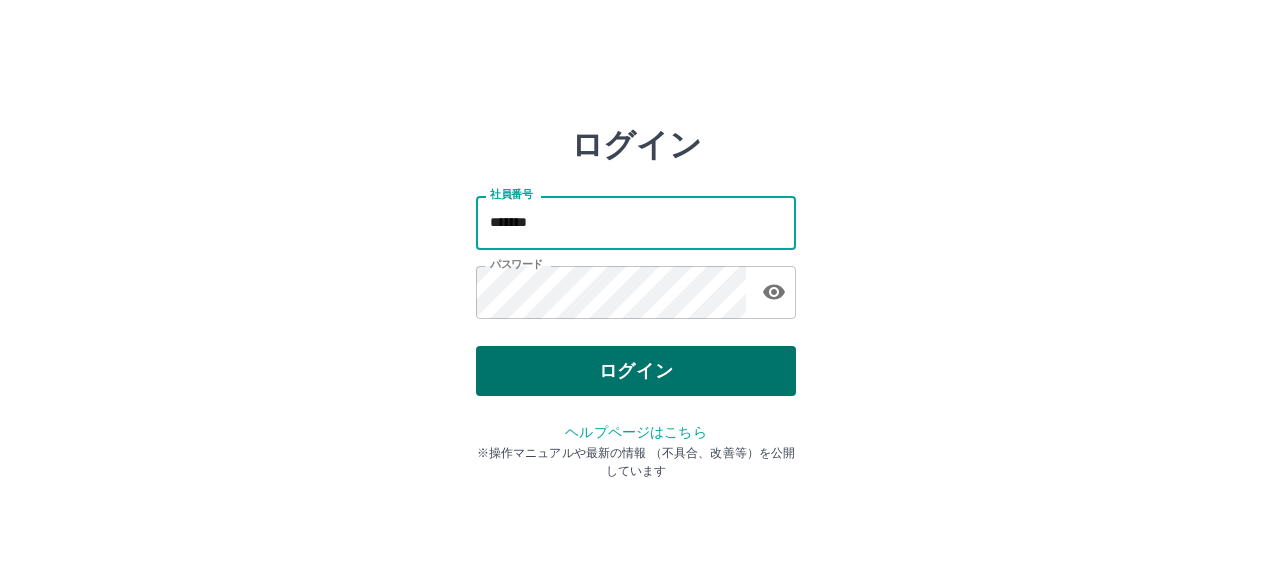 type on "*******" 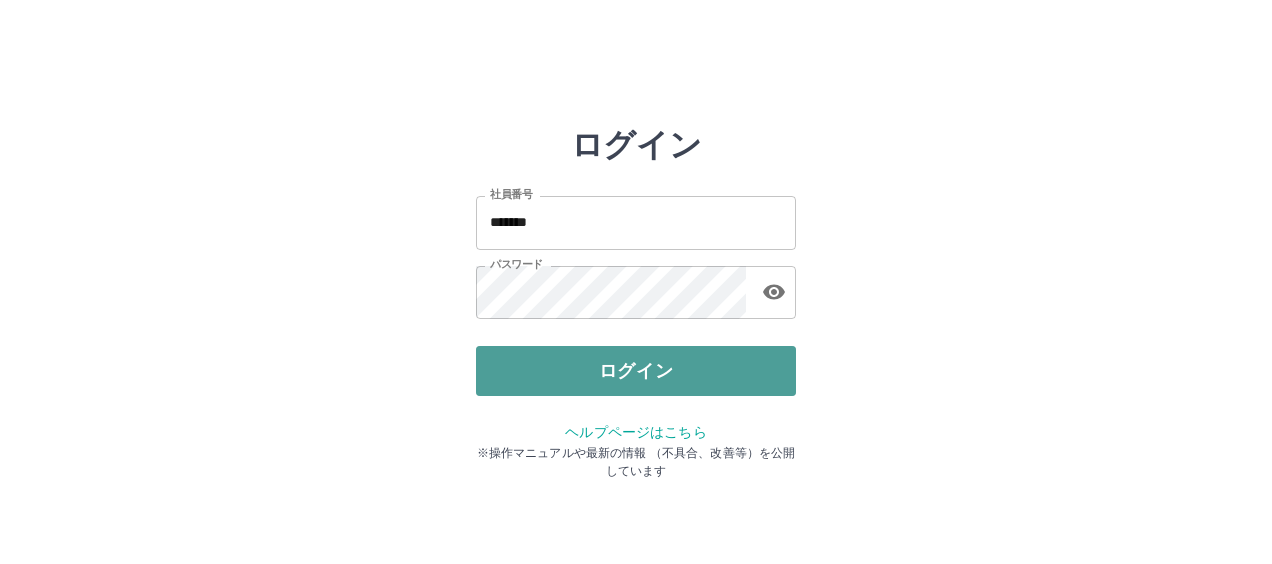 click on "ログイン" at bounding box center (636, 371) 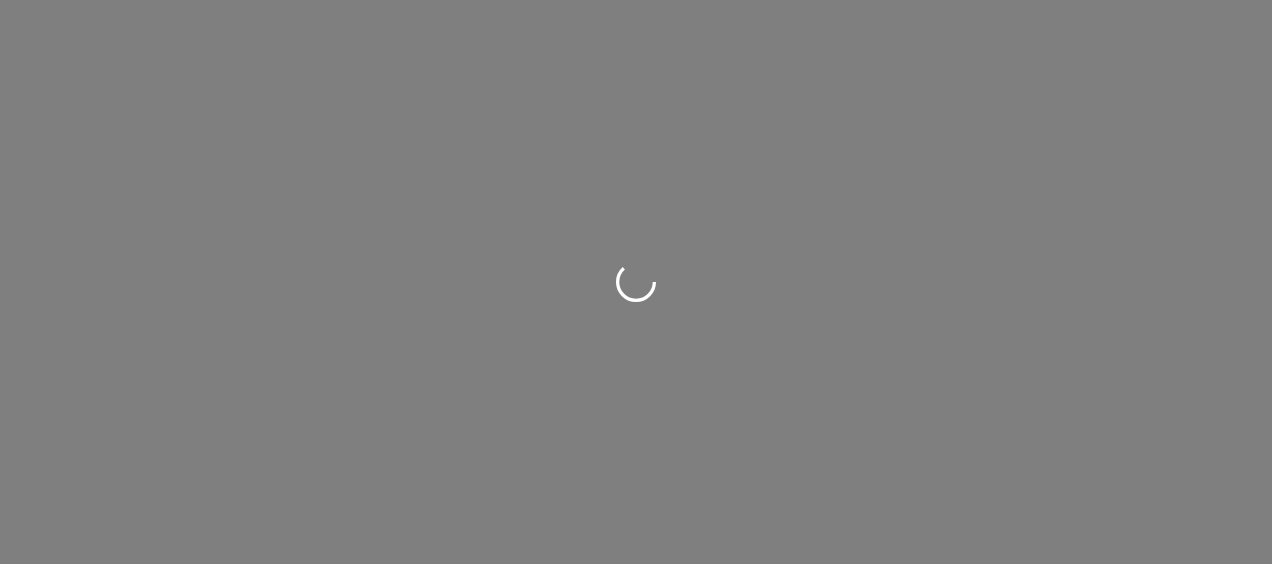 scroll, scrollTop: 0, scrollLeft: 0, axis: both 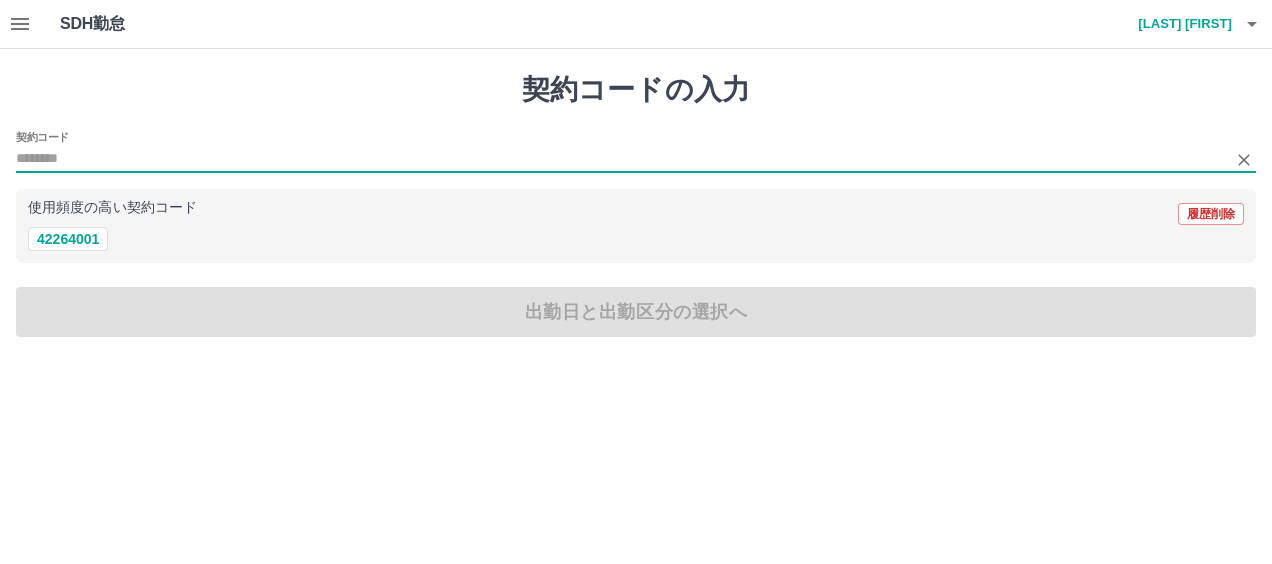 click on "契約コード" at bounding box center [621, 159] 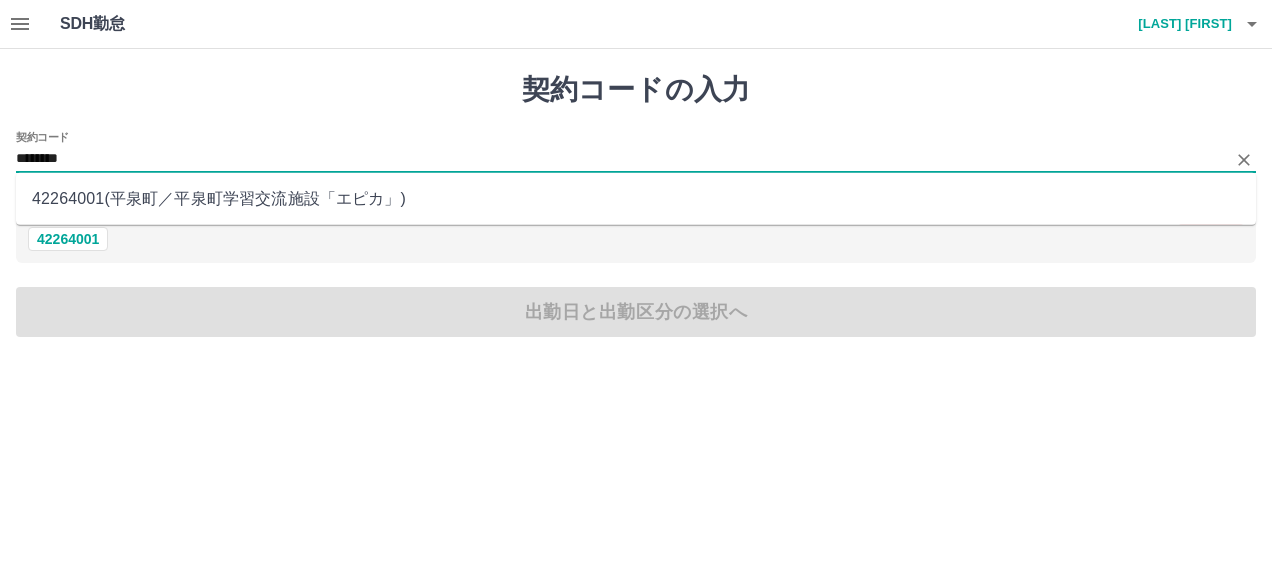 type on "********" 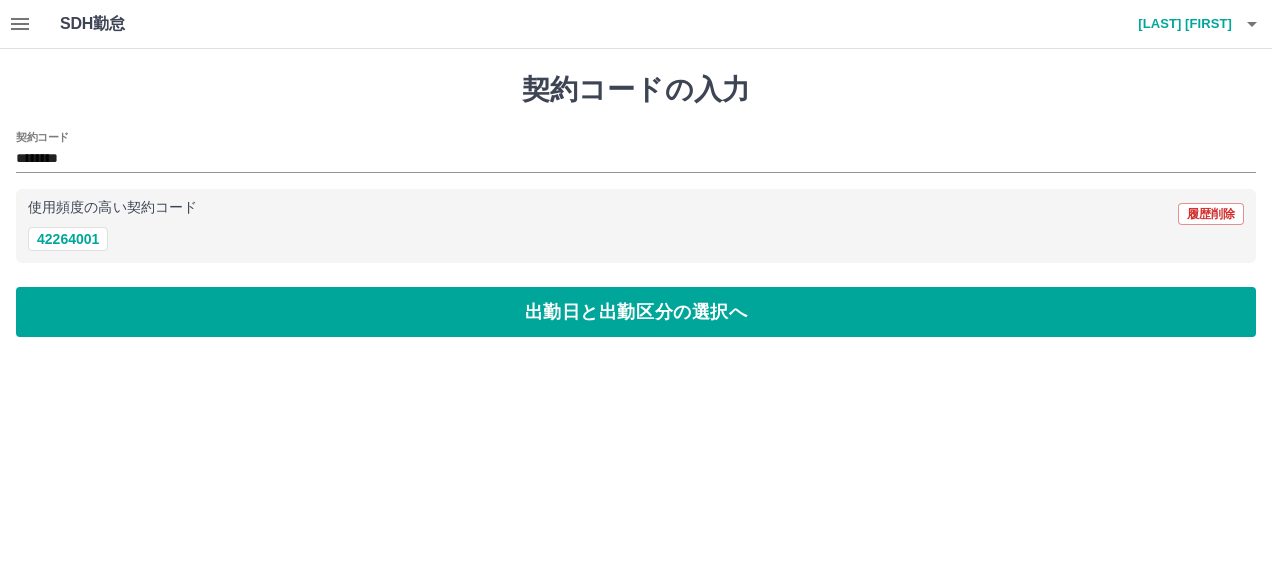 click on "契約コードの入力 契約コード ******** 使用頻度の高い契約コード 履歴削除 42264001 出勤日と出勤区分の選択へ" at bounding box center [636, 205] 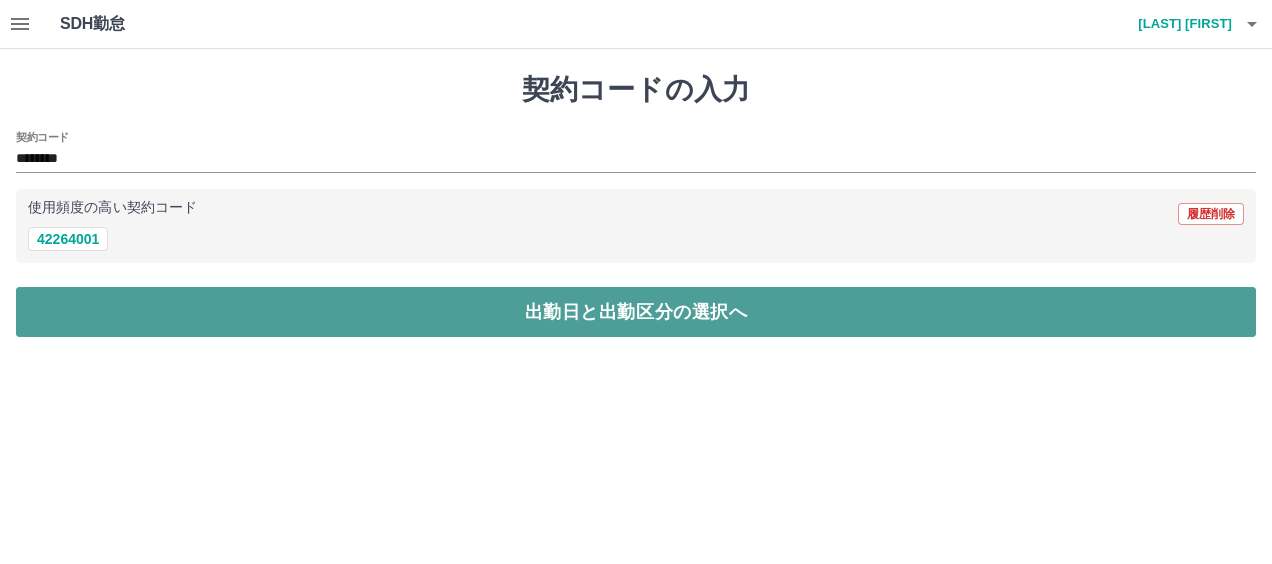 click on "出勤日と出勤区分の選択へ" at bounding box center (636, 312) 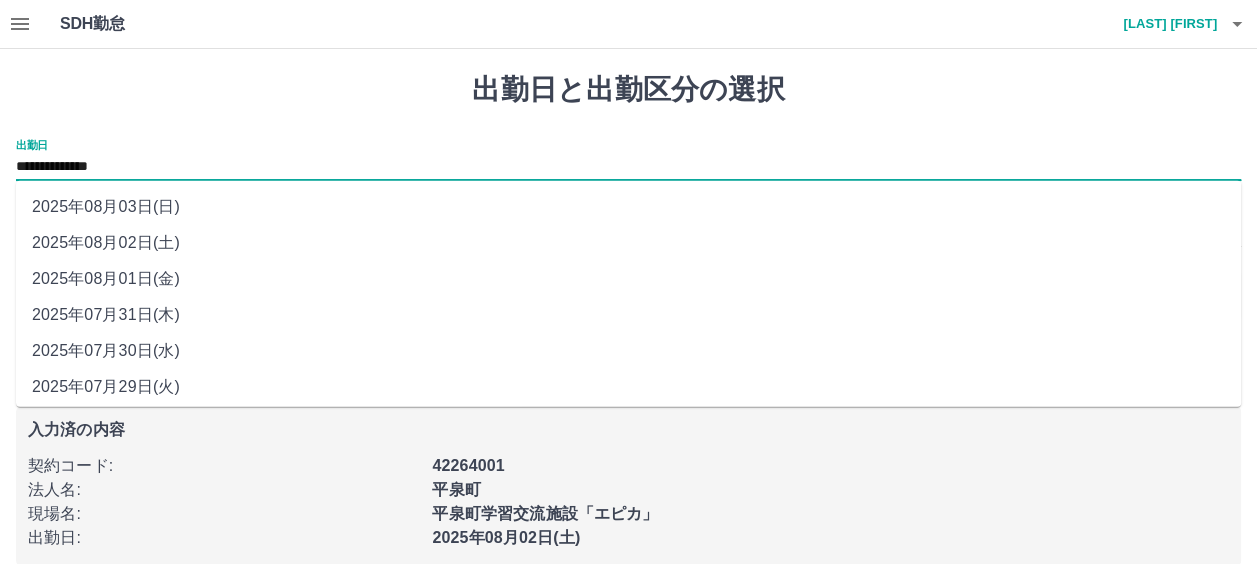 click on "**********" at bounding box center (628, 167) 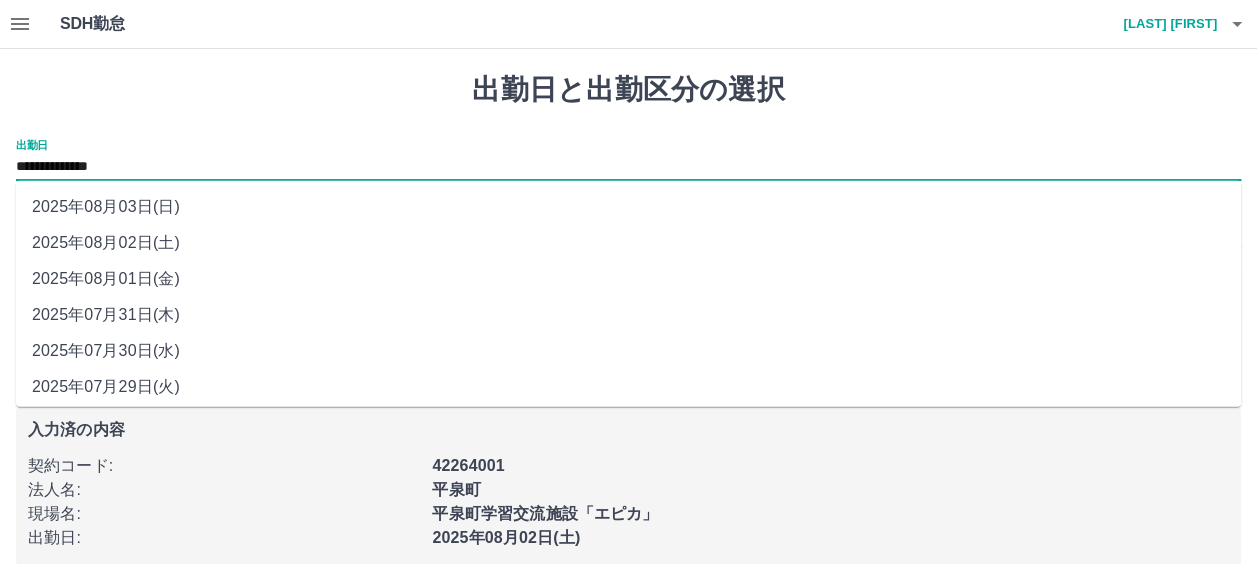 click on "2025年08月02日(土)" at bounding box center [628, 243] 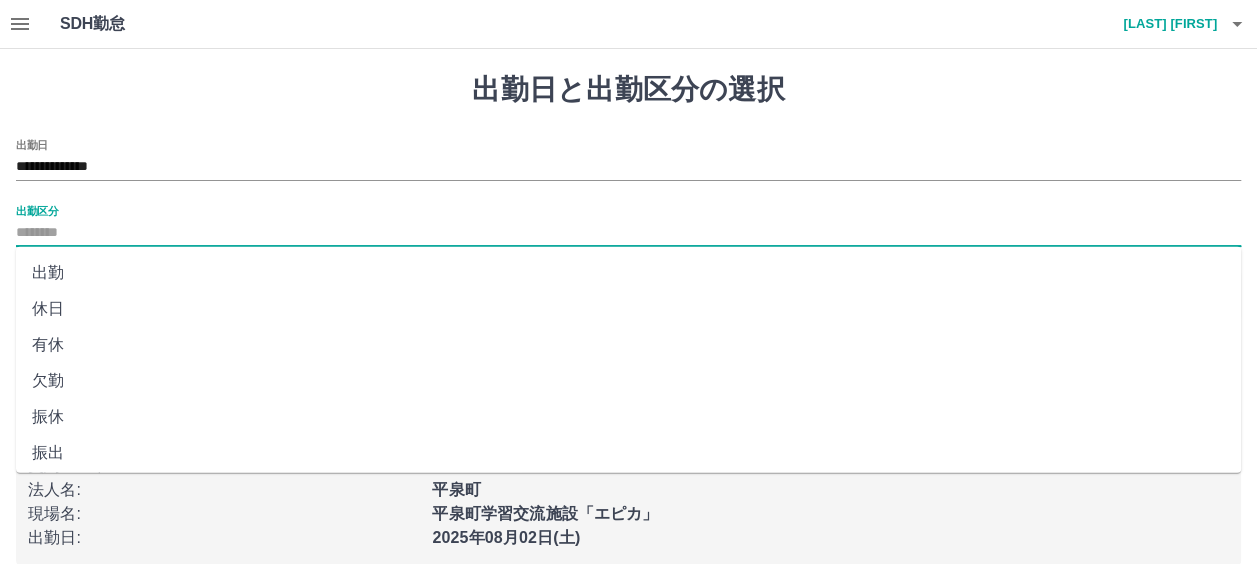 click on "出勤区分" at bounding box center [628, 233] 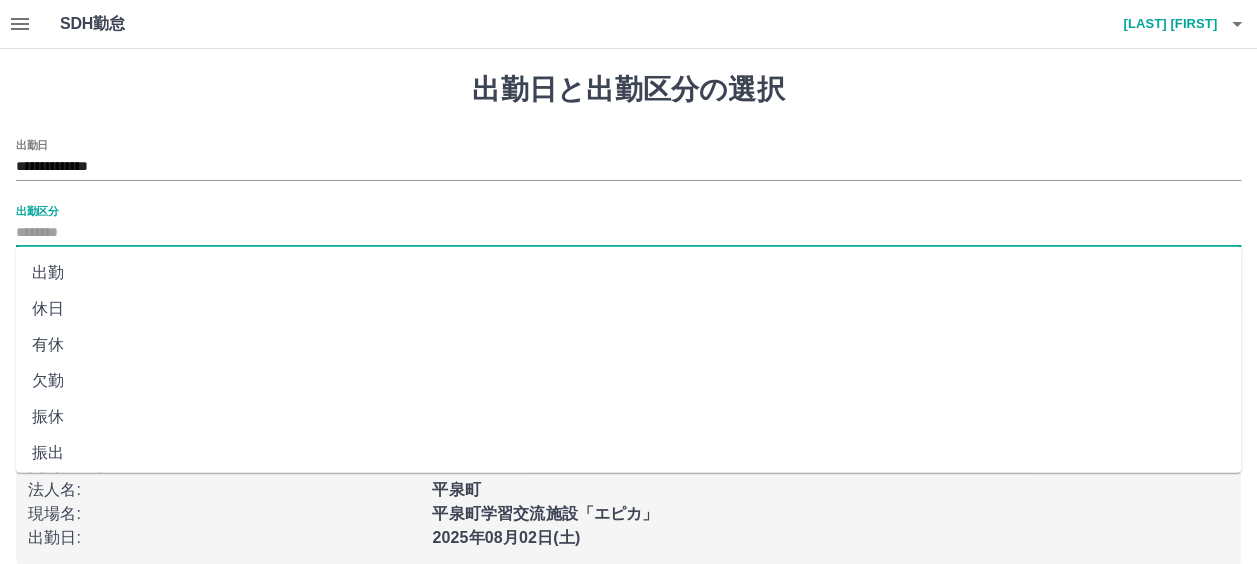 click on "休日" at bounding box center (628, 309) 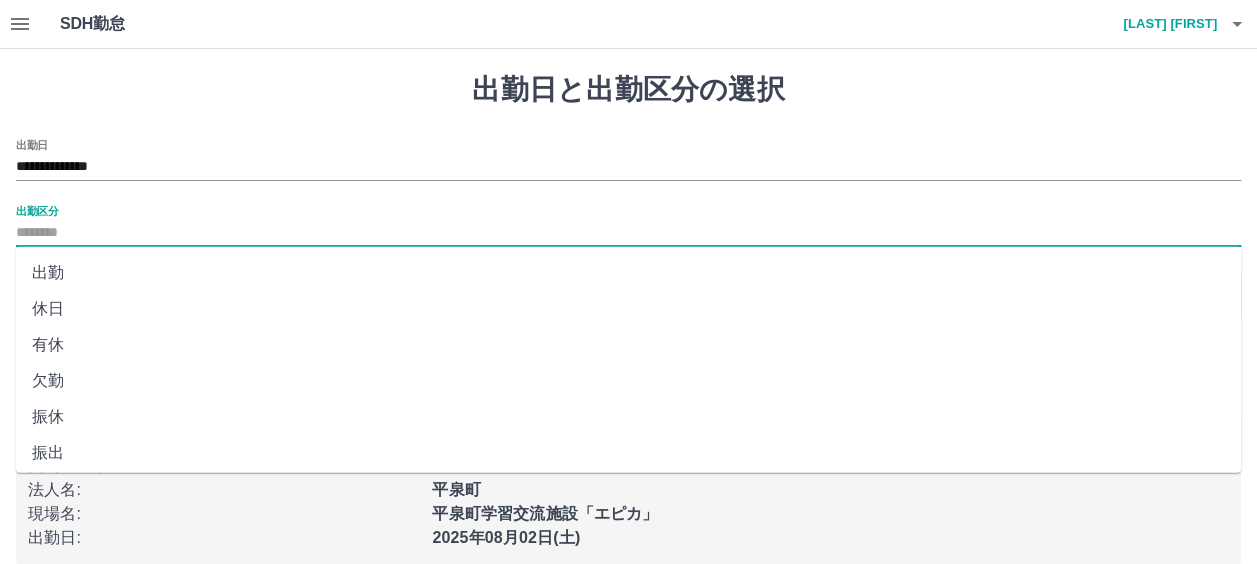 type on "**" 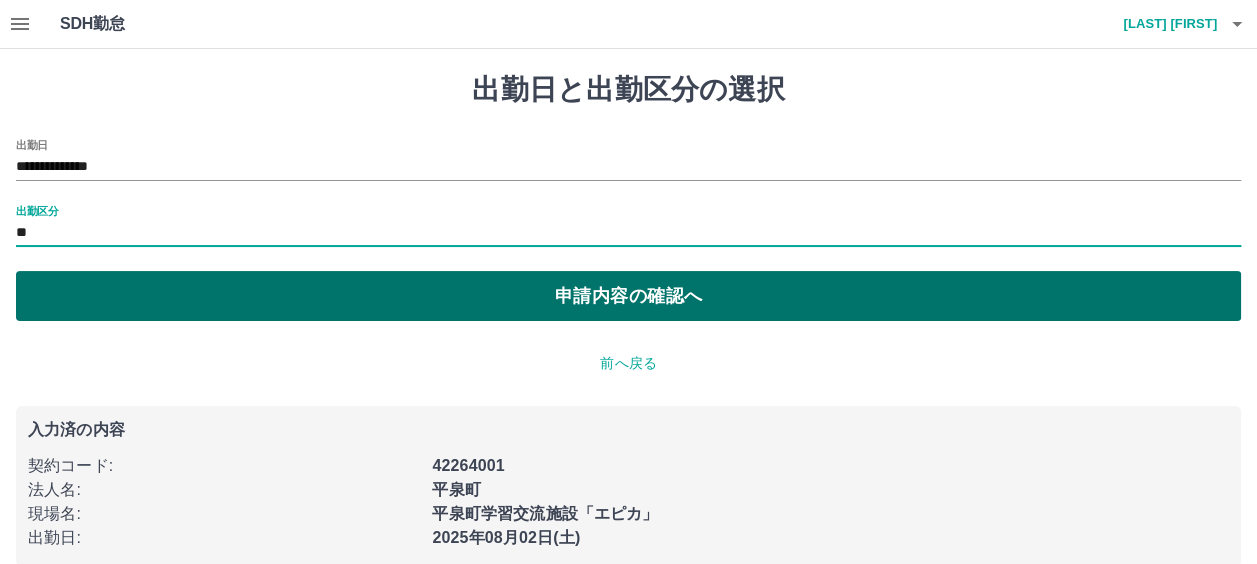 click on "申請内容の確認へ" at bounding box center (628, 296) 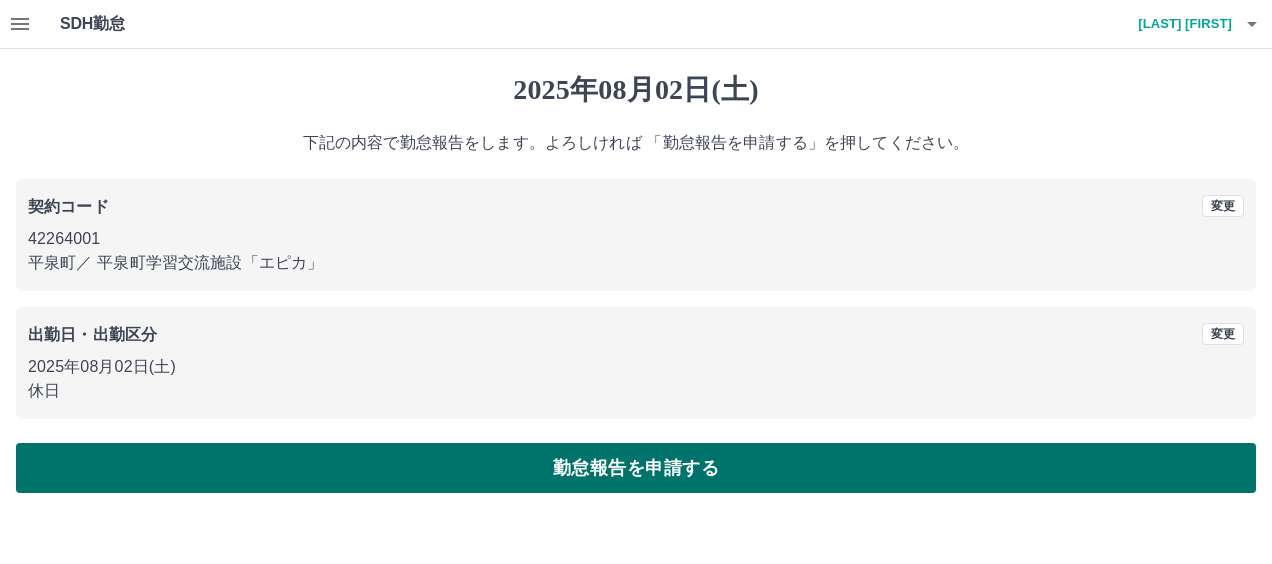 click on "勤怠報告を申請する" at bounding box center (636, 468) 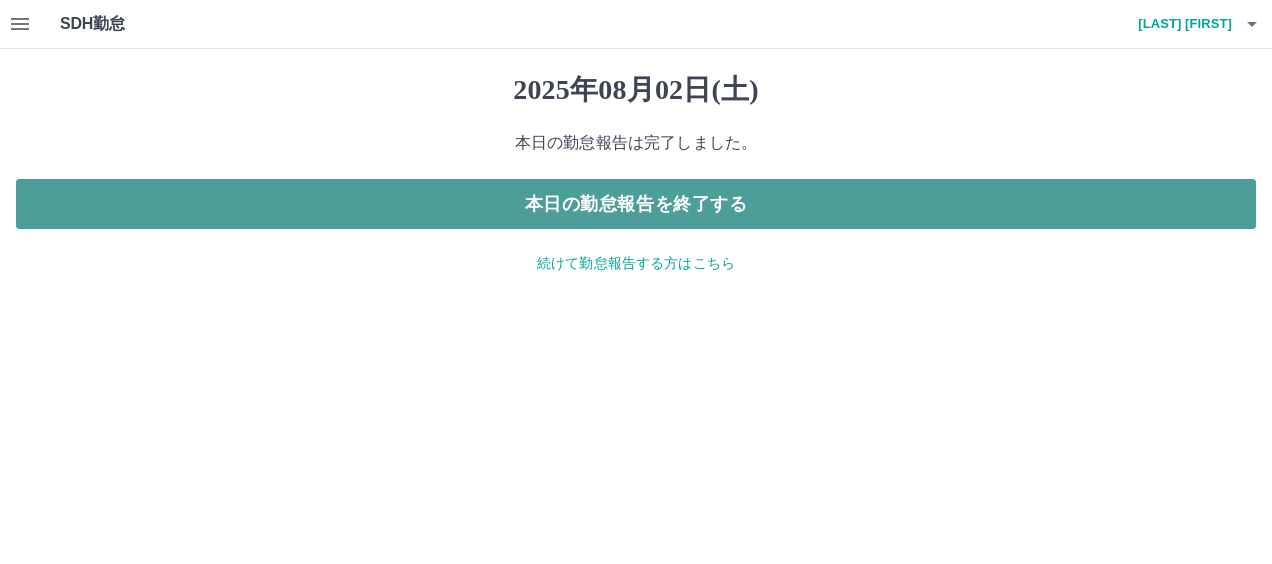 click on "本日の勤怠報告を終了する" at bounding box center (636, 204) 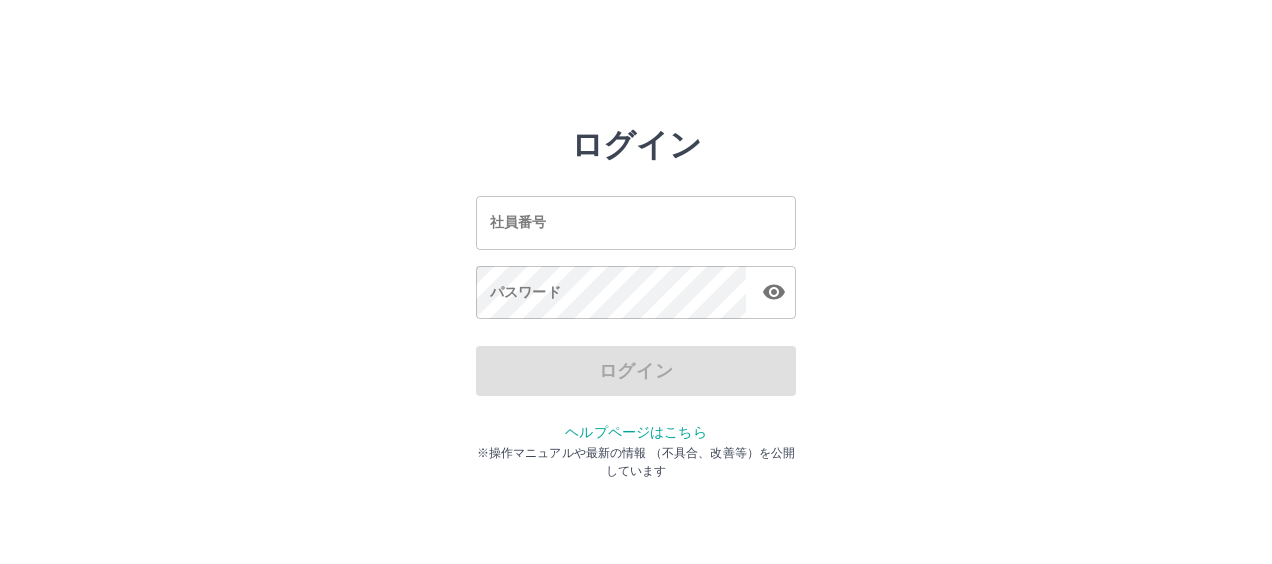 scroll, scrollTop: 0, scrollLeft: 0, axis: both 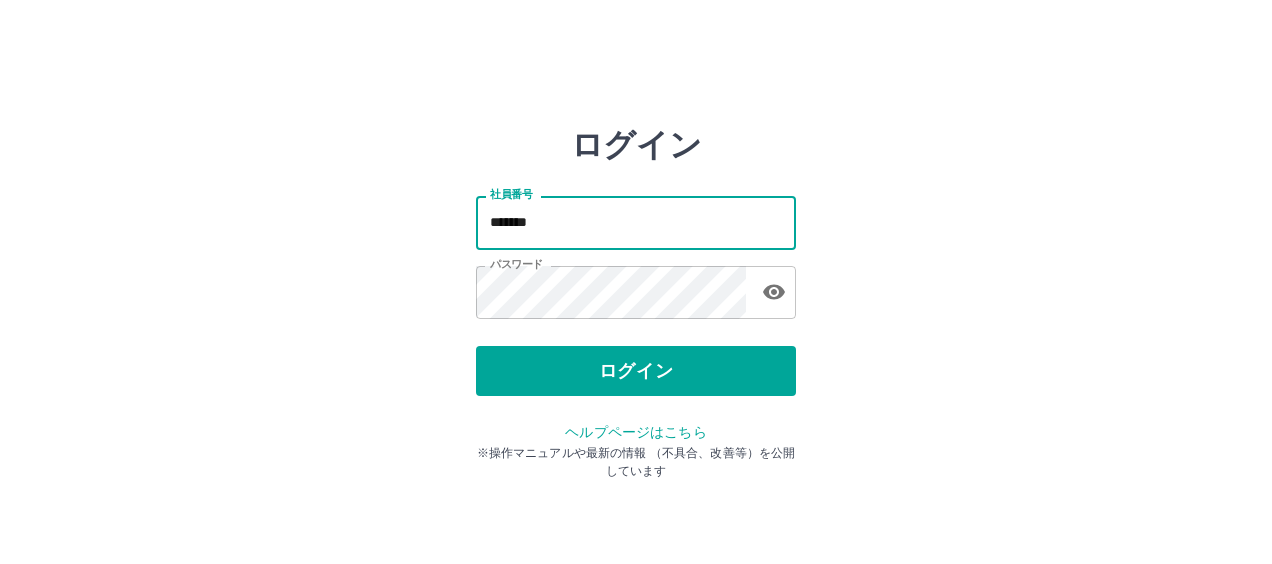 click on "*******" at bounding box center [636, 222] 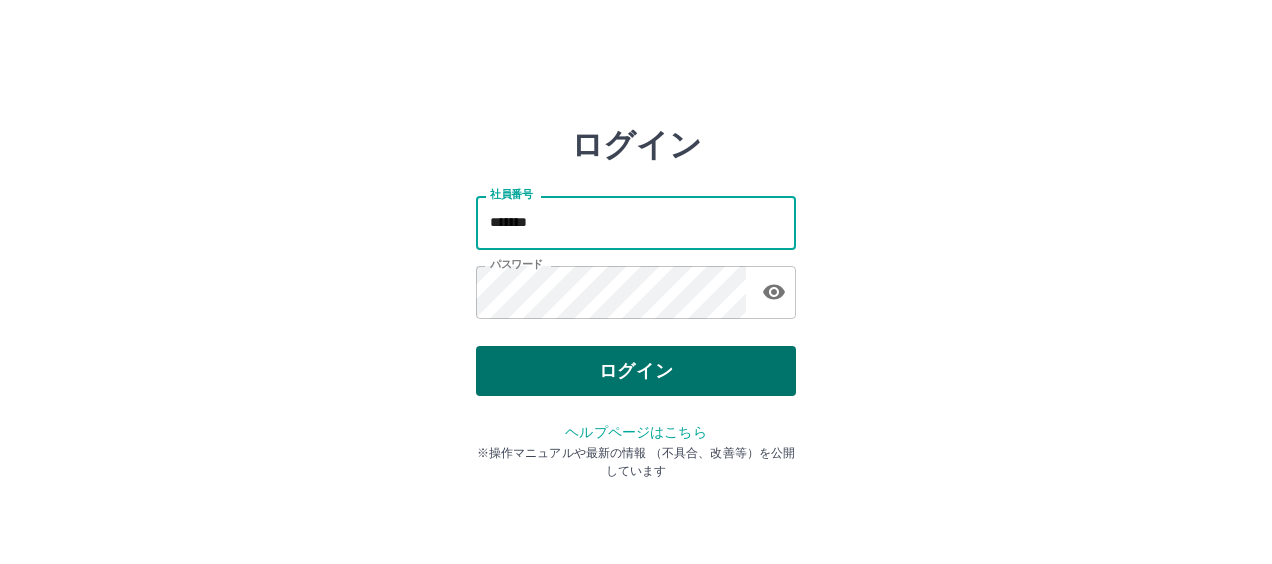 type on "*******" 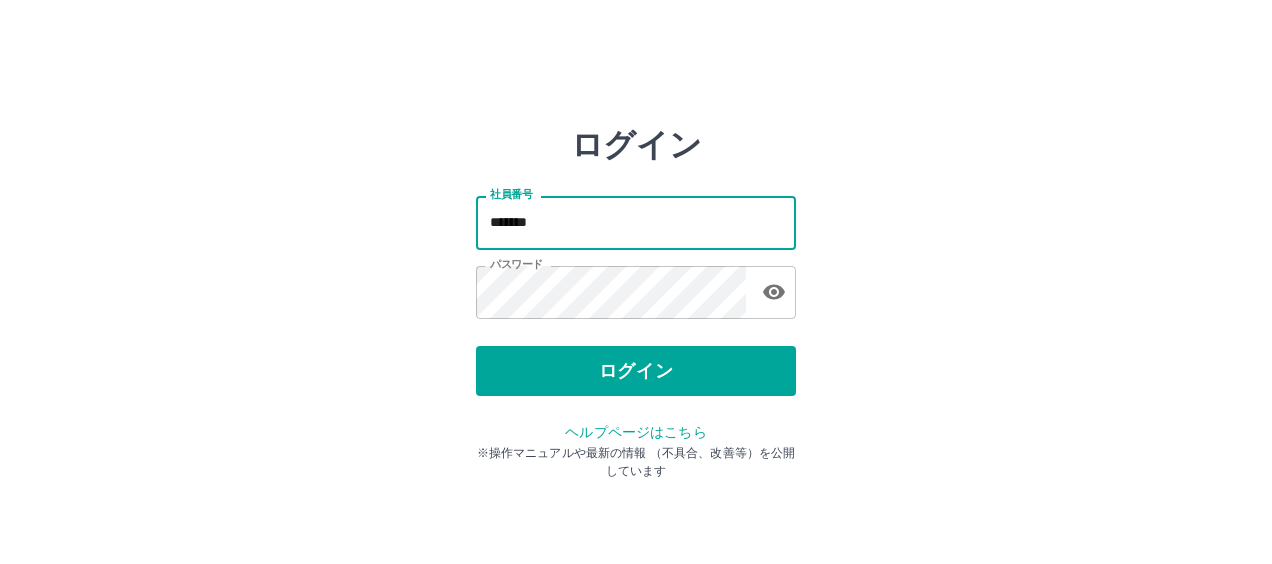 click on "ログイン" at bounding box center (636, 371) 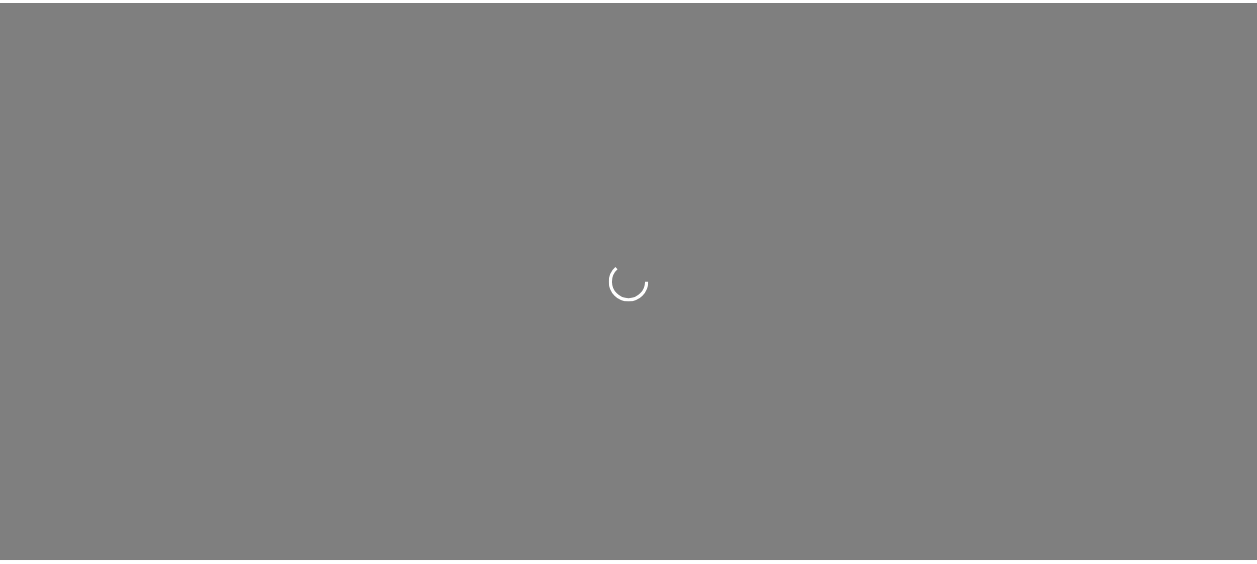 scroll, scrollTop: 0, scrollLeft: 0, axis: both 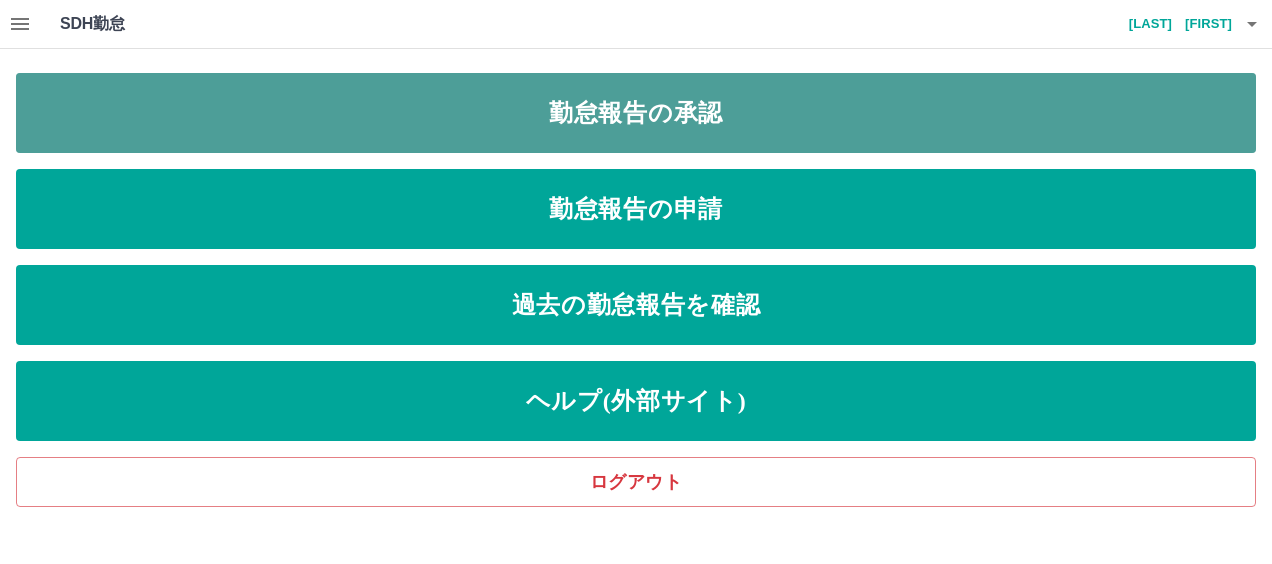 click on "勤怠報告の承認" at bounding box center (636, 113) 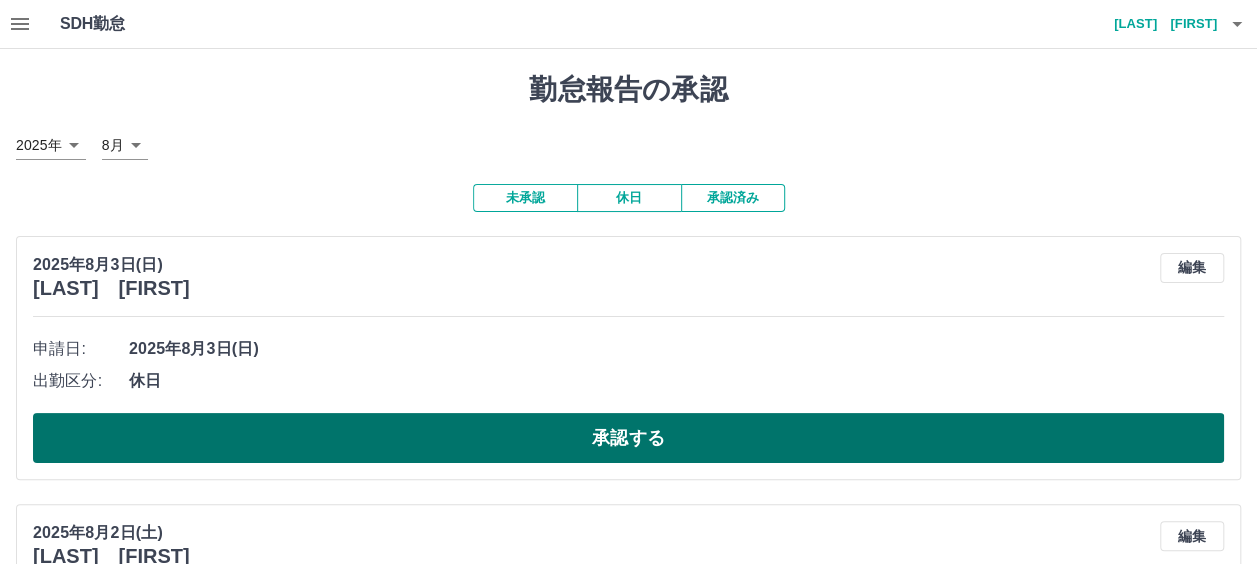 click on "承認する" at bounding box center [628, 438] 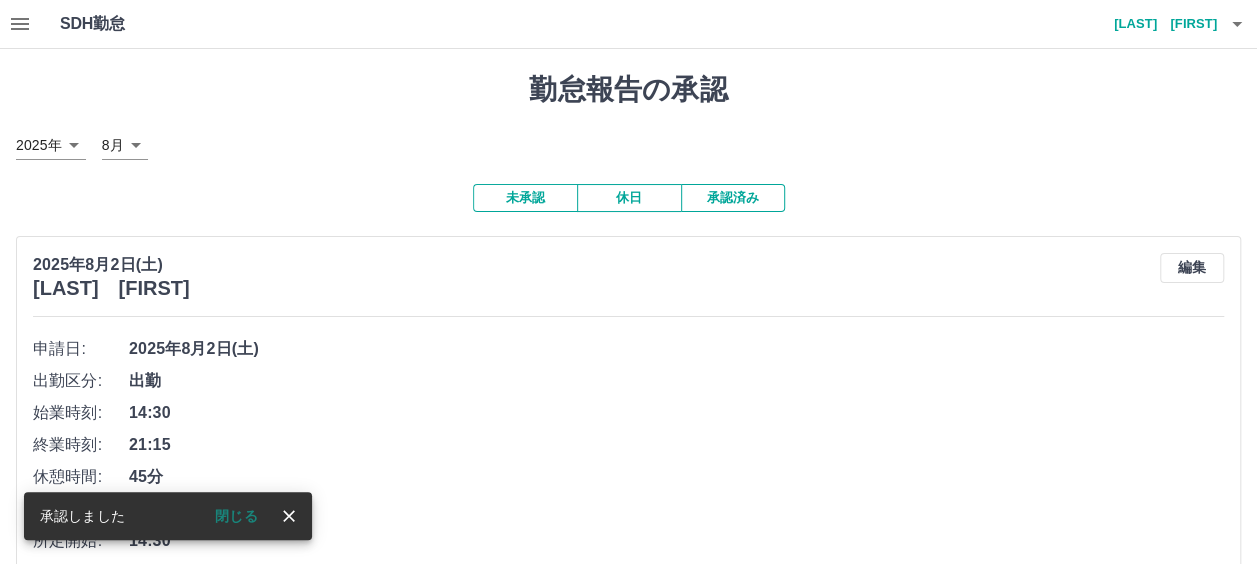 scroll, scrollTop: 200, scrollLeft: 0, axis: vertical 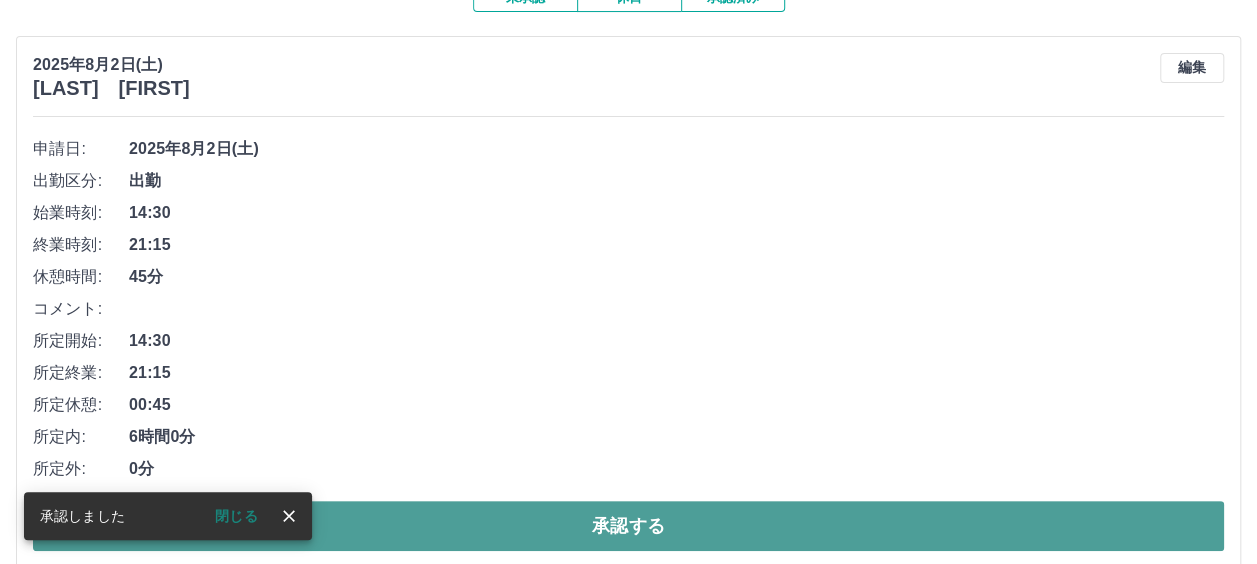 click on "承認する" at bounding box center (628, 526) 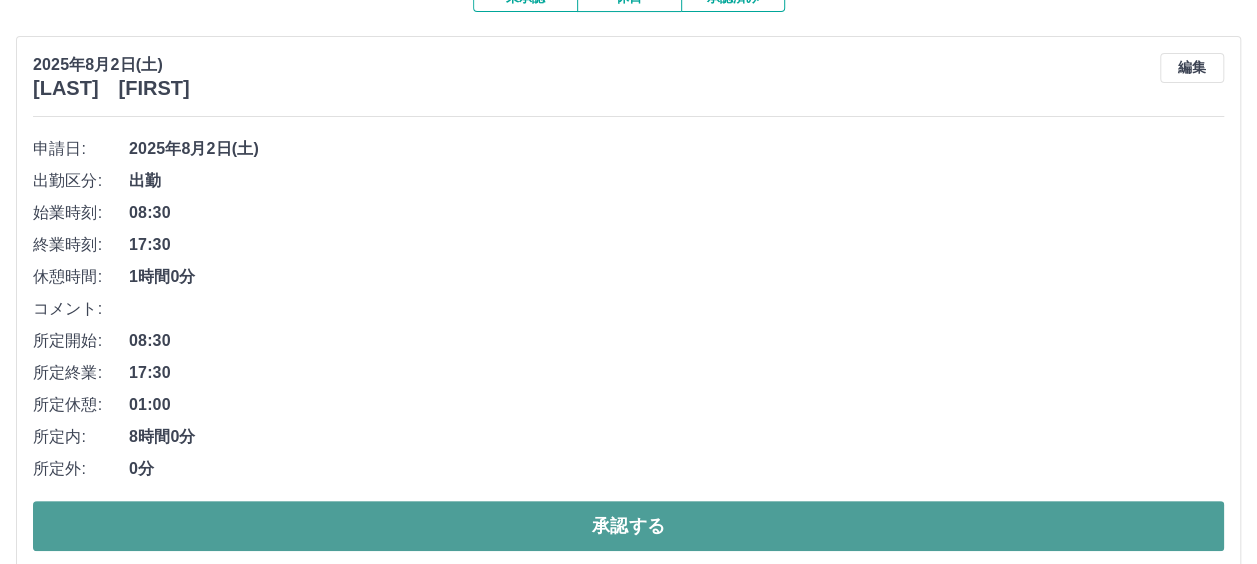 click on "承認する" at bounding box center [628, 526] 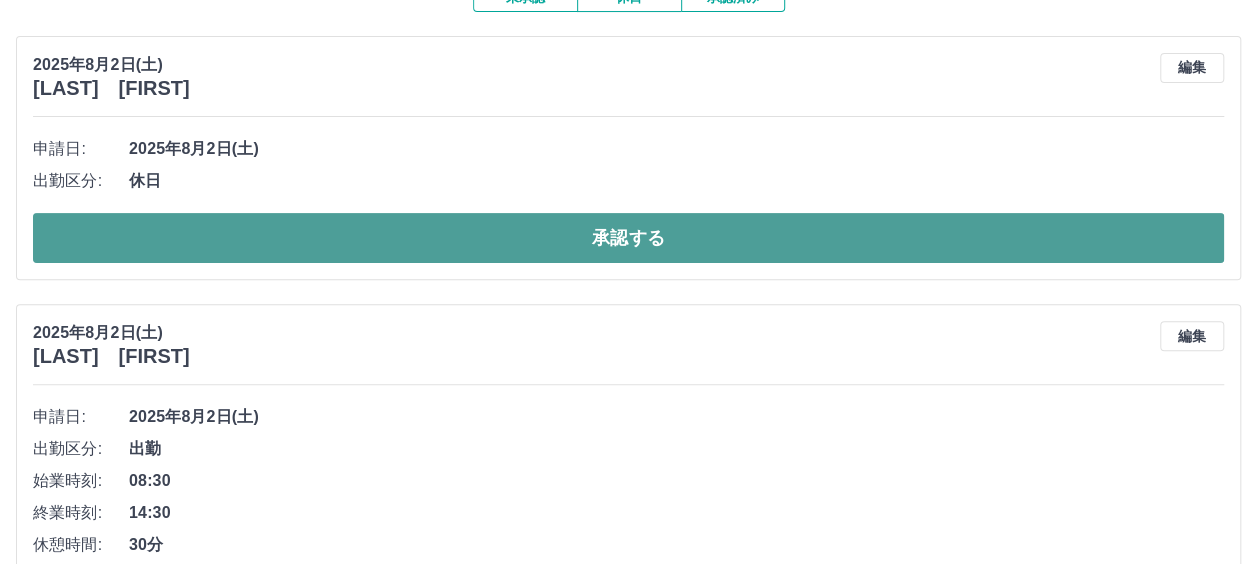 click on "承認する" at bounding box center (628, 238) 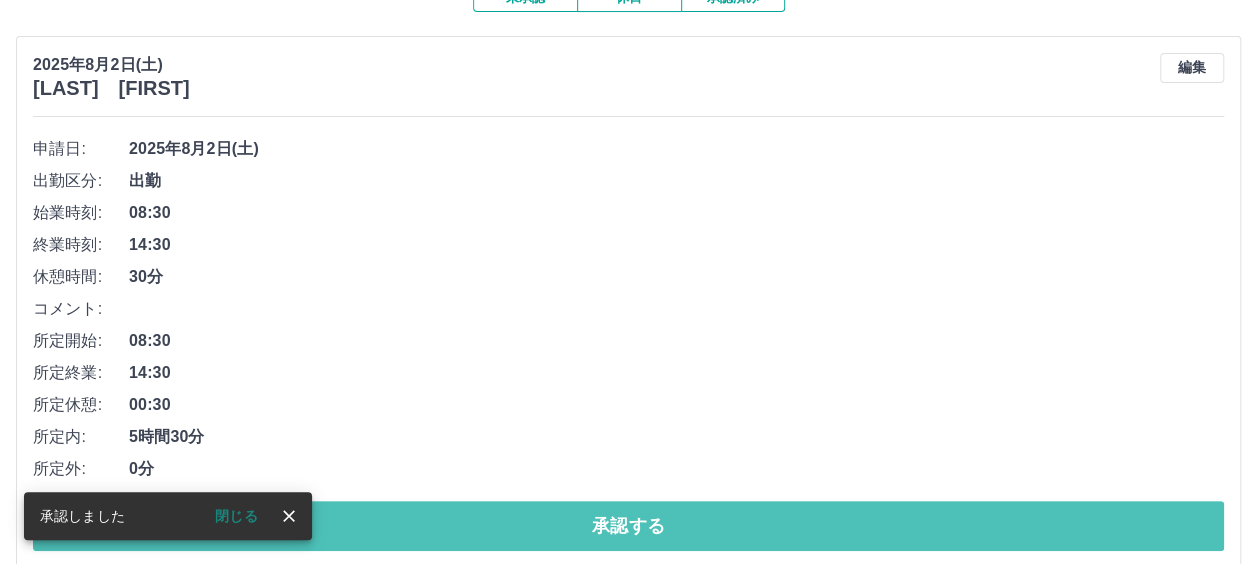 click on "承認する" at bounding box center (628, 526) 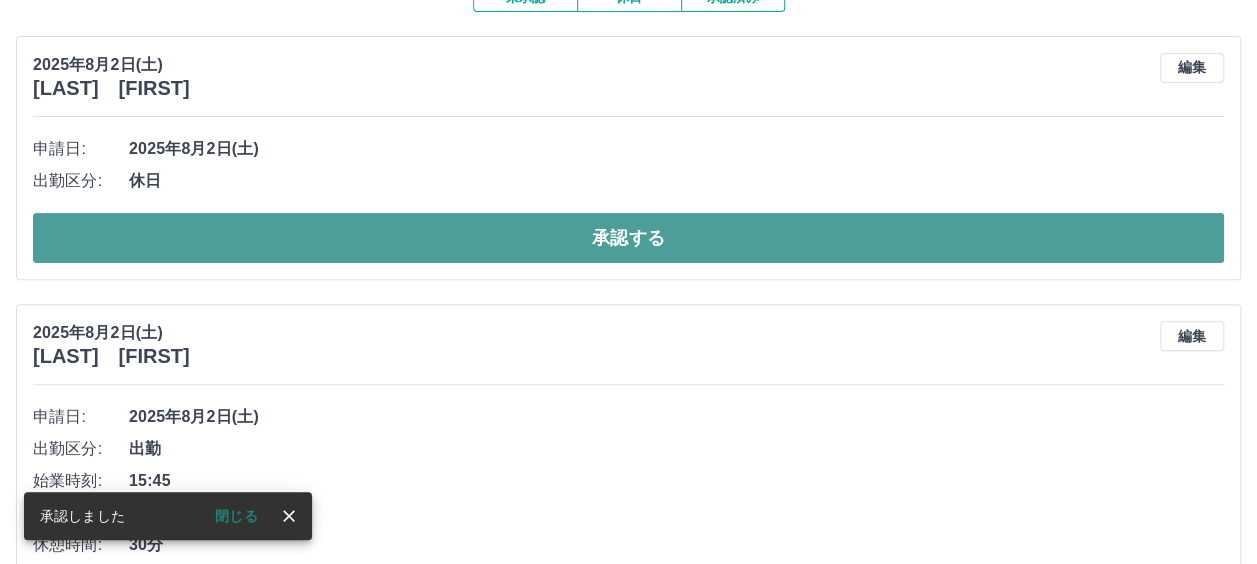 click on "承認する" at bounding box center [628, 238] 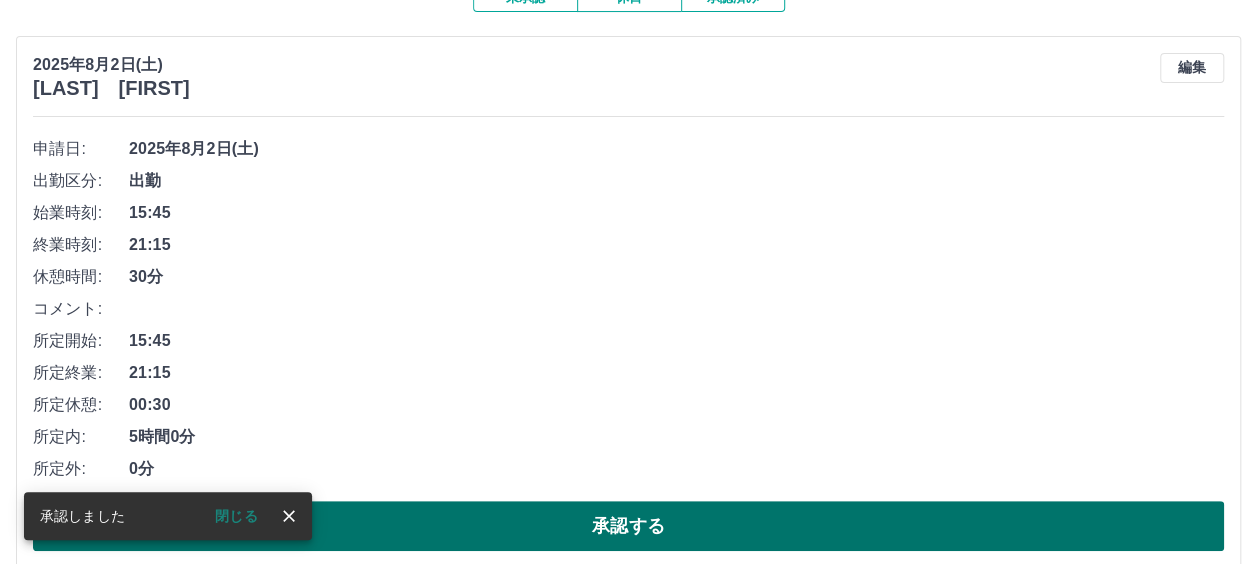 click on "承認する" at bounding box center [628, 526] 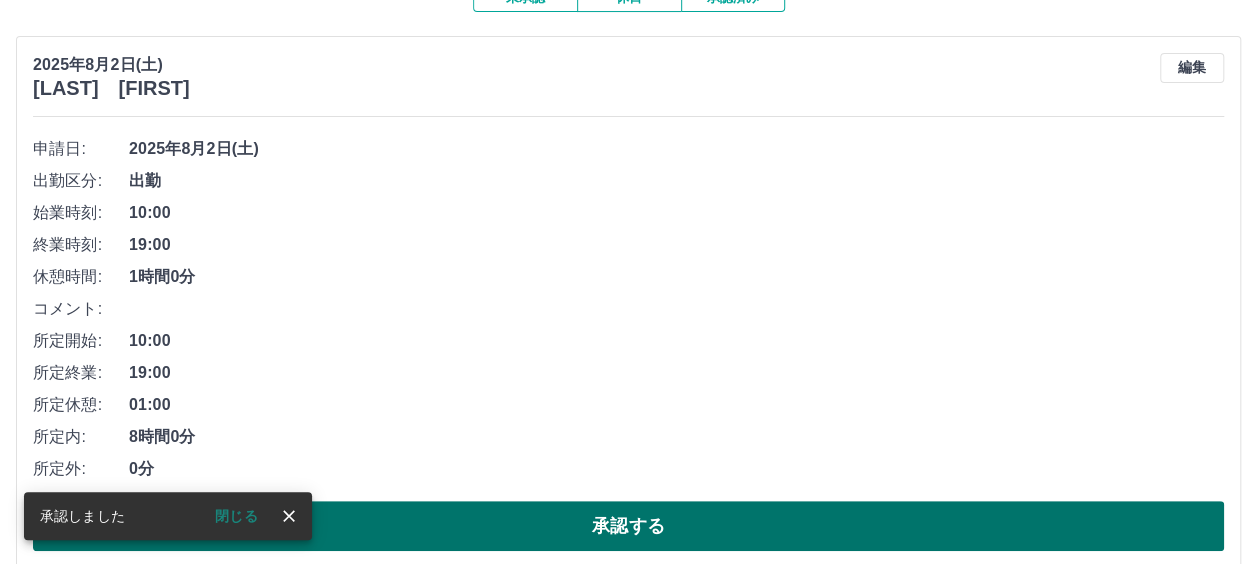 click on "承認する" at bounding box center (628, 526) 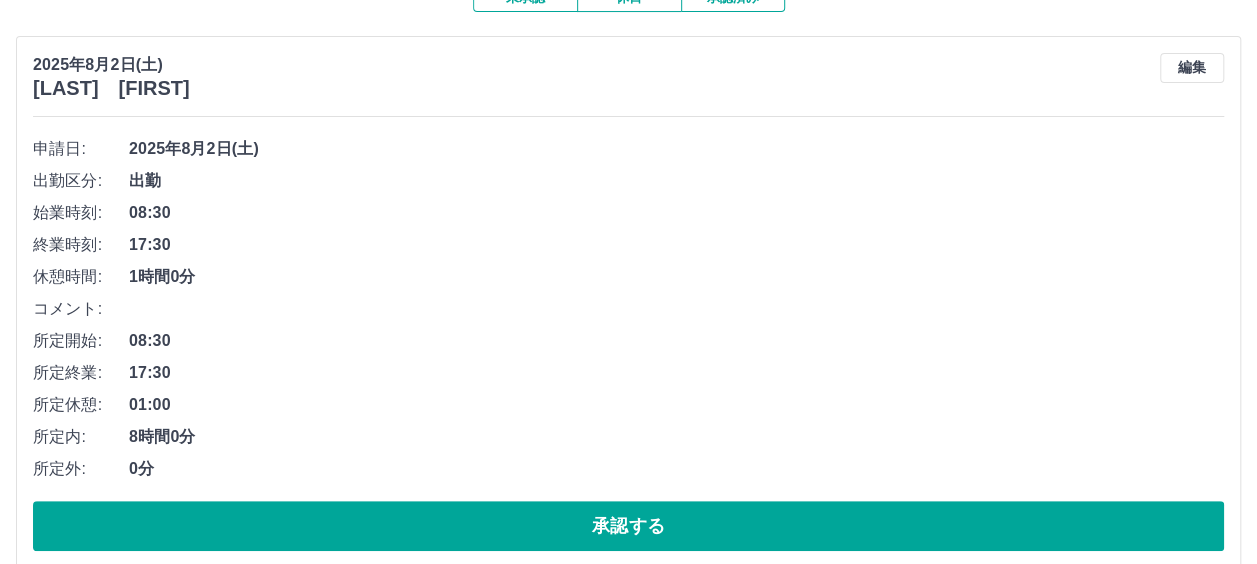 click on "承認する" at bounding box center (628, 526) 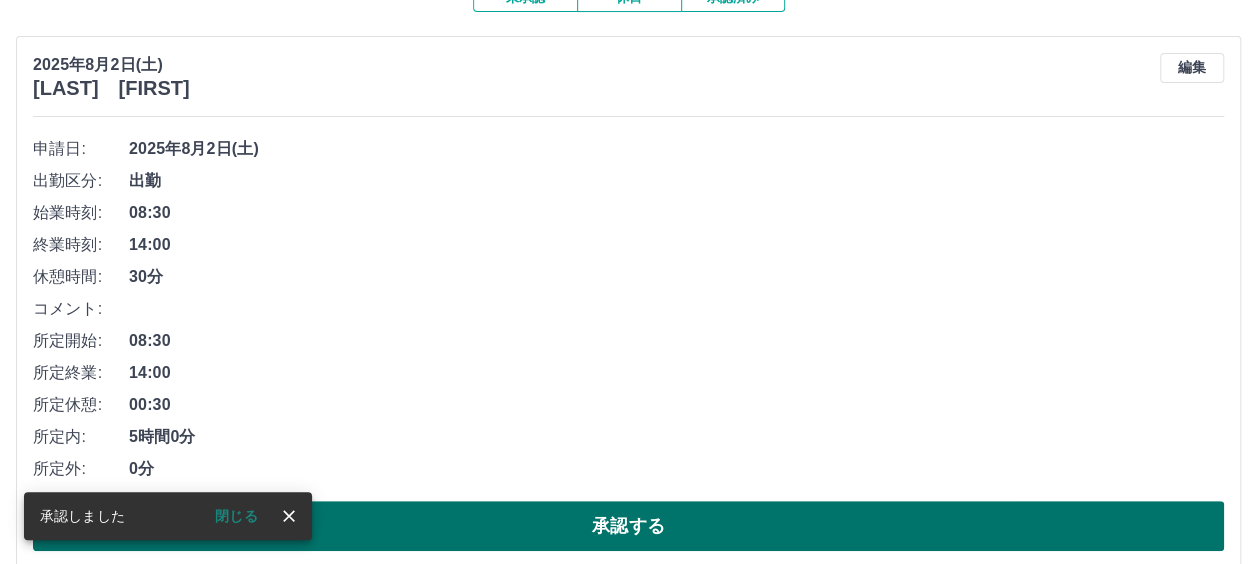 click on "承認する" at bounding box center (628, 526) 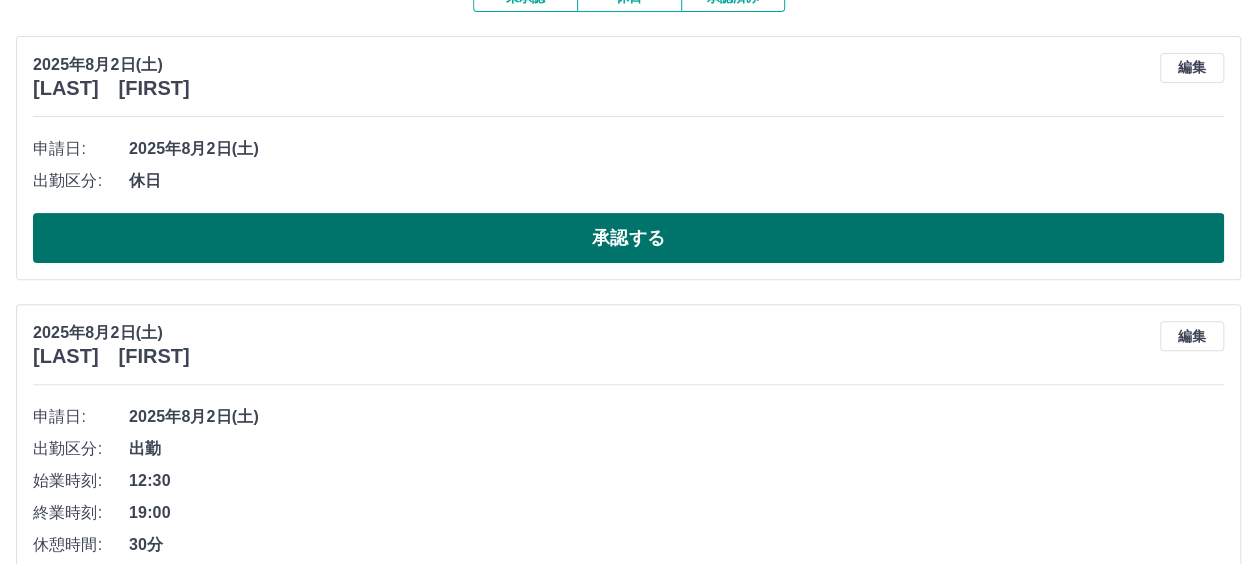 click on "承認する" at bounding box center (628, 238) 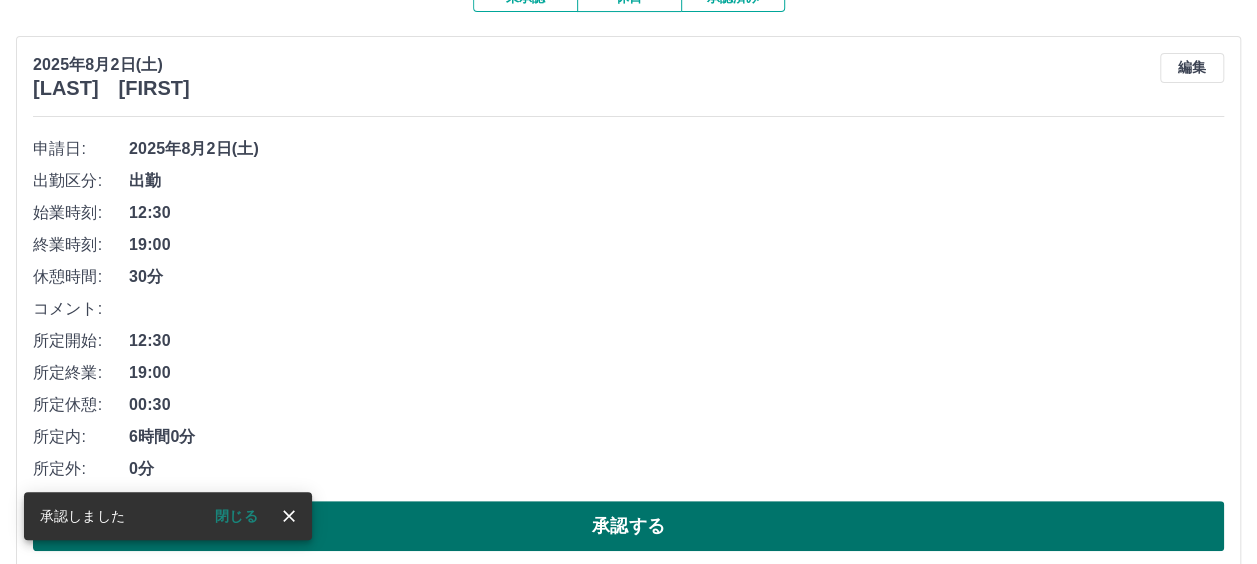click on "承認する" at bounding box center (628, 526) 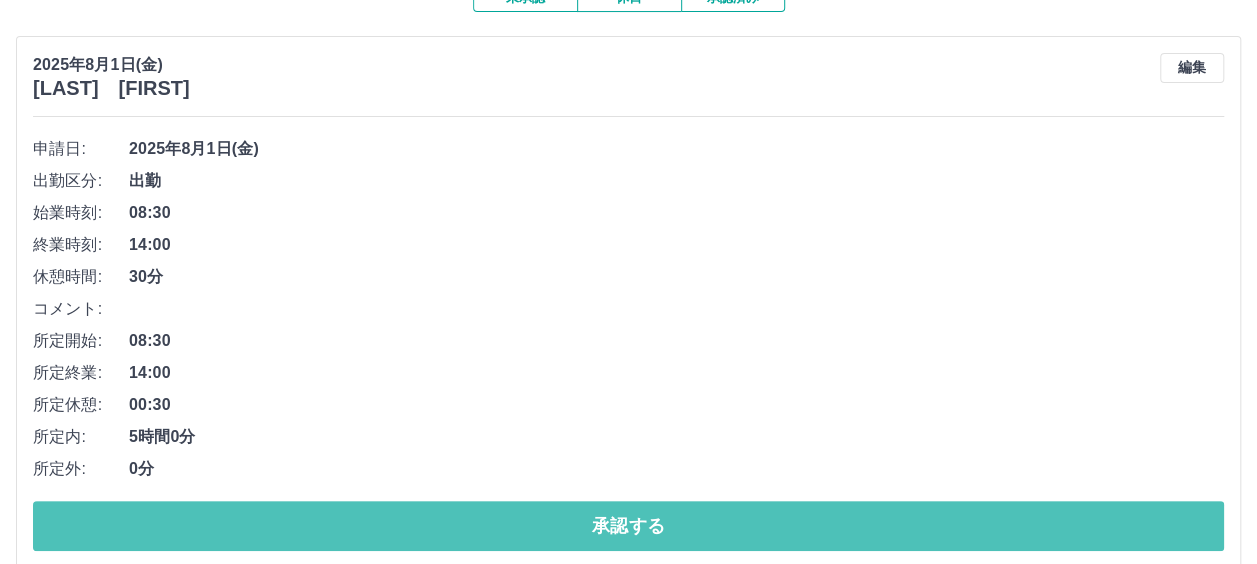 click on "承認する" at bounding box center (628, 526) 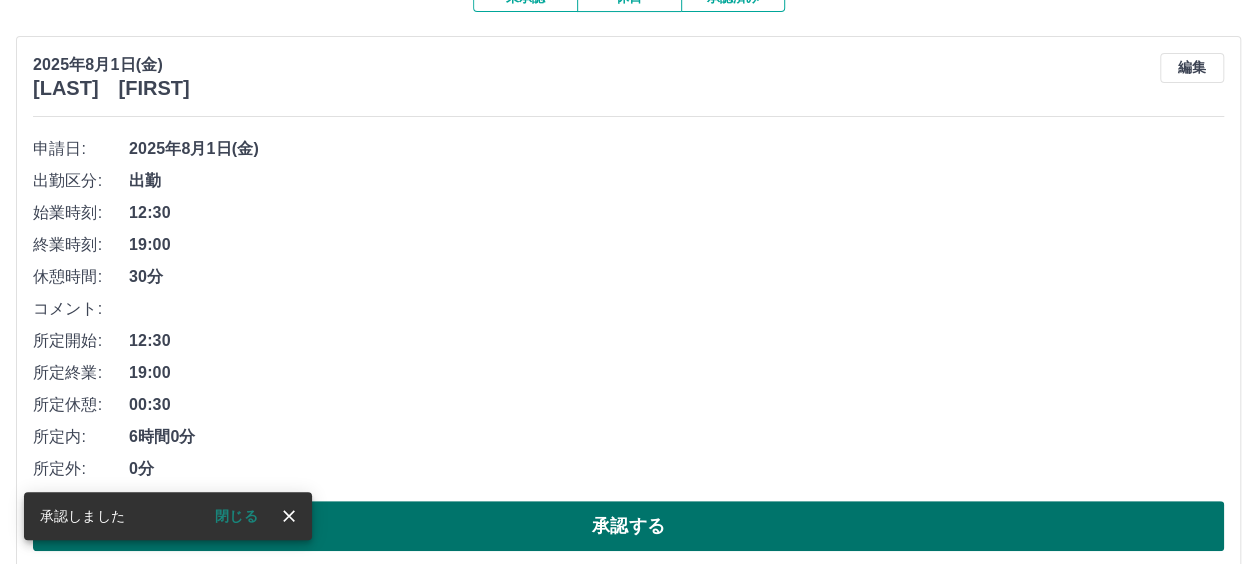 click on "承認する" at bounding box center (628, 526) 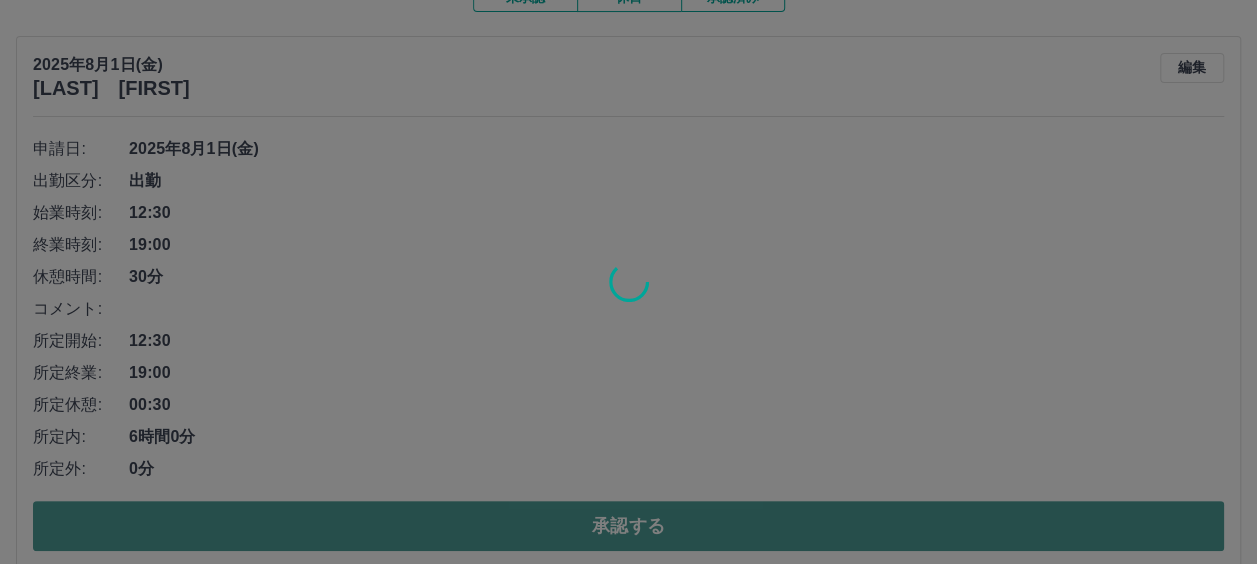 click on "SDH勤怠 [LAST]　[FIRST] 閉じる 勤怠報告の承認 2025年 **** 8月 * 未承認 休日 承認済み 2025年8月1日(金) [LAST]　[FIRST] 編集 申請日: 2025年8月1日(金) 出勤区分: 出勤 始業時刻: 12:30 終業時刻: 19:00 休憩時間: 30分 コメント: 所定開始: 12:30 所定終業: 19:00 所定休憩: 00:30 所定内: 6時間0分 所定外: 0分 承認する 2025年8月1日(金) [LAST]　[FIRST] 編集 申請日: 2025年8月1日(金) 出勤区分: 休日 承認する 2025年8月1日(金) [LAST]　[FIRST] 編集 申請日: 2025年8月1日(金) 出勤区分: 休日 承認する 2025年8月1日(金) [LAST]　[FIRST] 編集 申請日: 2025年8月1日(金) 出勤区分: 出勤 始業時刻: 15:45 終業時刻: 21:15 休憩時間: 30分 コメント: 所定開始: 15:45 所定終業: 21:15 所定休憩: 00:30 所定内: 5時間0分 所定外: 0分 承認する 2025年8月1日(金) [LAST]　[FIRST] 編集 申請日: 2025年8月1日(金) 出勤区分: 出勤 始業時刻: 08:30 15:15 0分" at bounding box center (628, 2948) 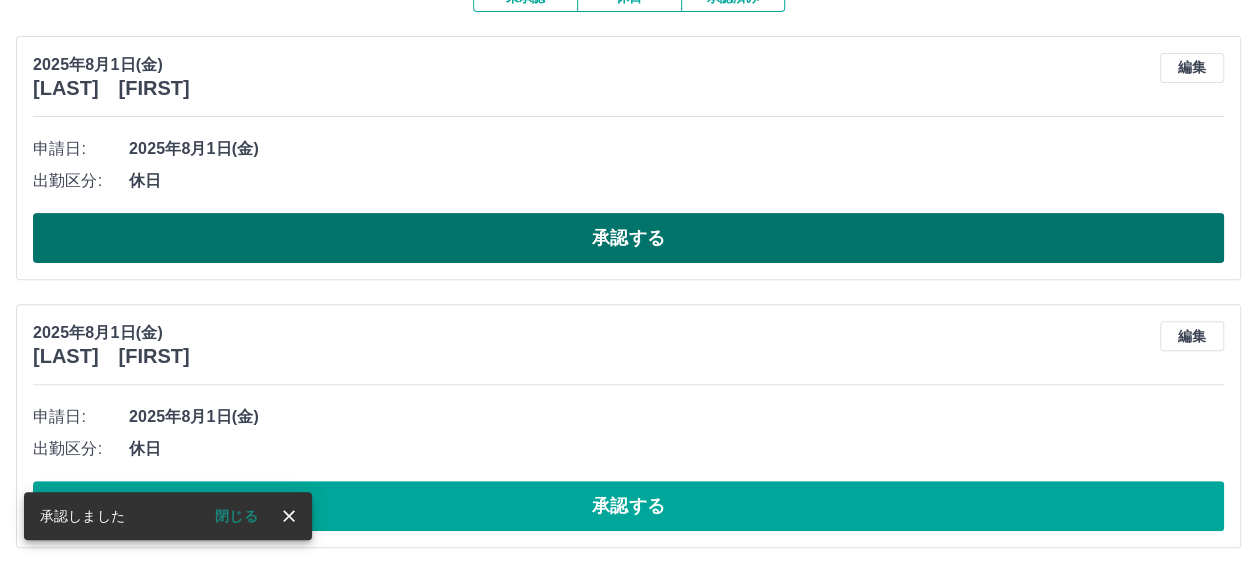 click on "承認する" at bounding box center (628, 238) 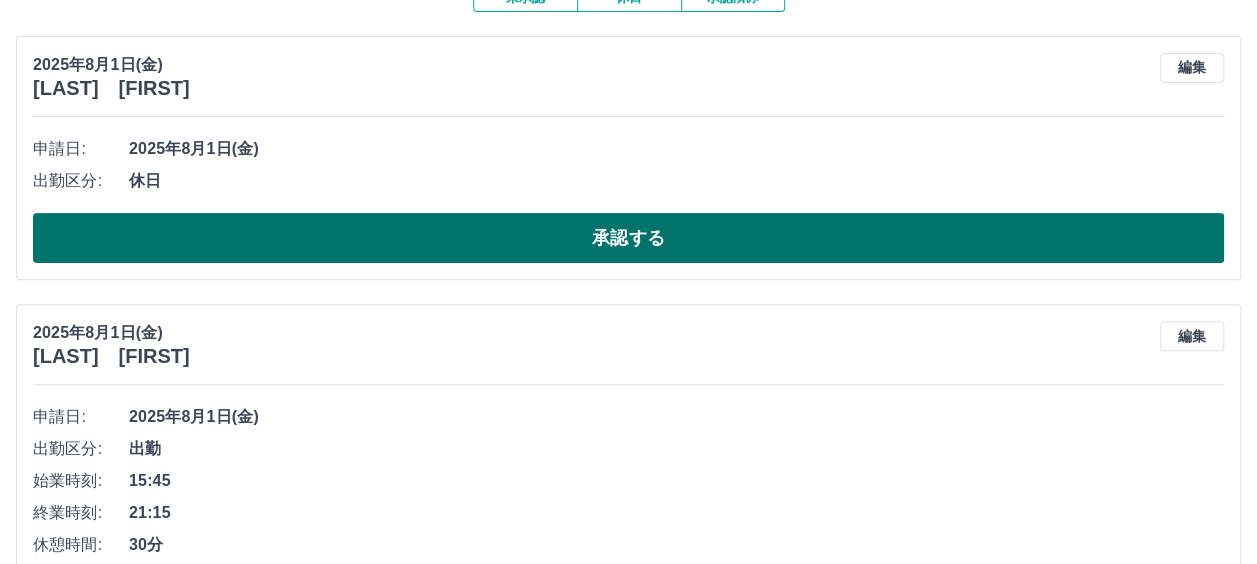 click on "承認する" at bounding box center (628, 238) 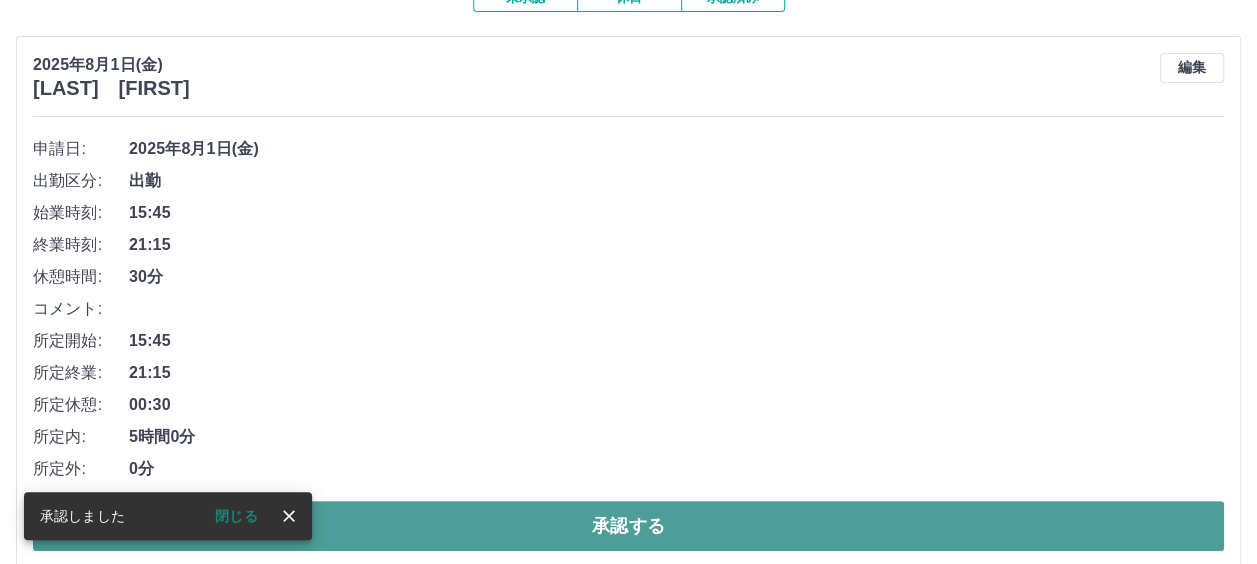 click on "承認する" at bounding box center [628, 526] 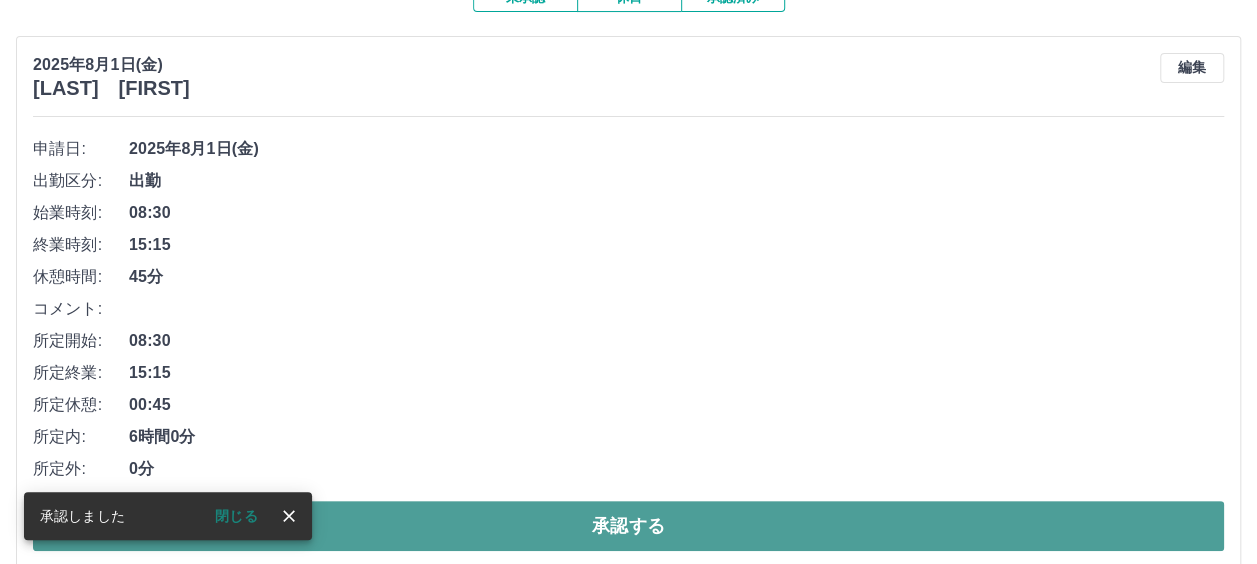 click on "承認する" at bounding box center [628, 526] 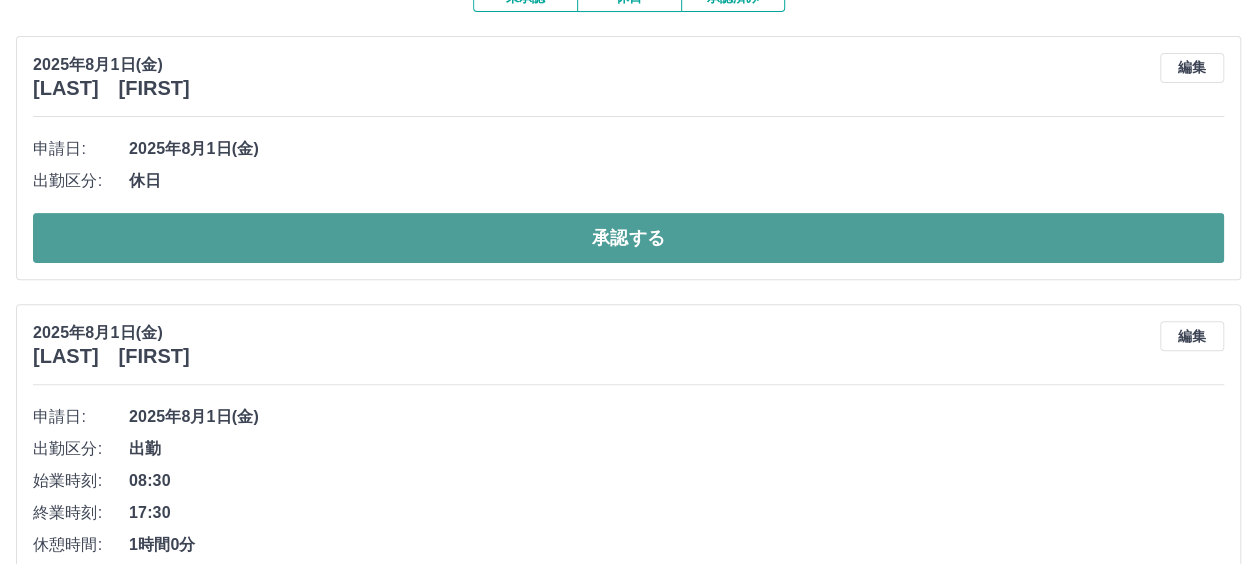 click on "承認する" at bounding box center (628, 238) 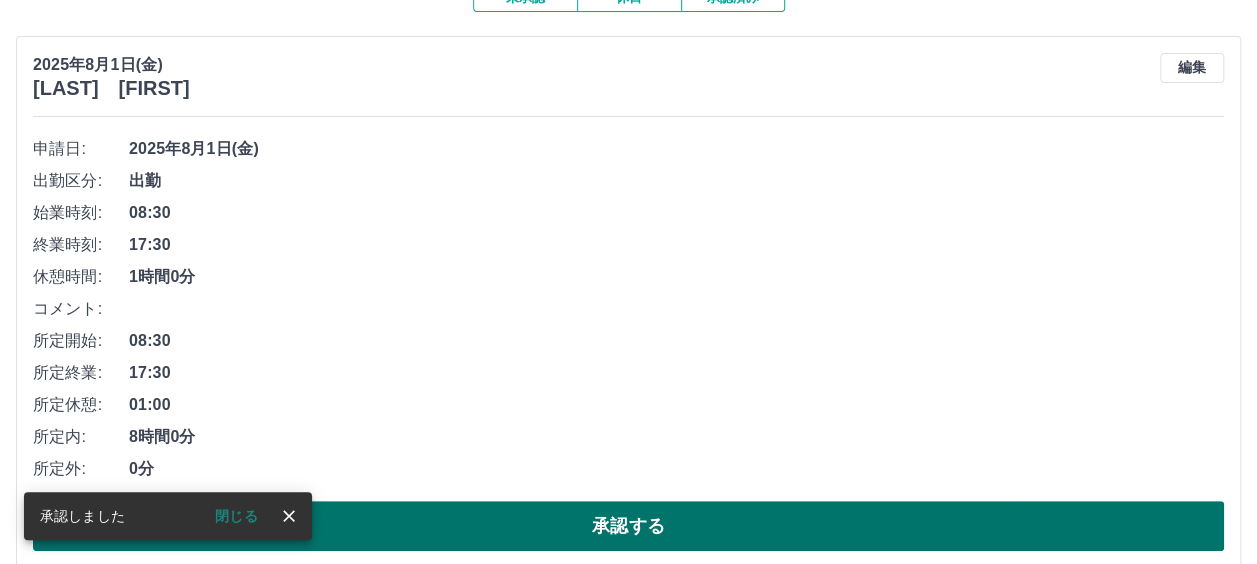 click on "承認する" at bounding box center (628, 526) 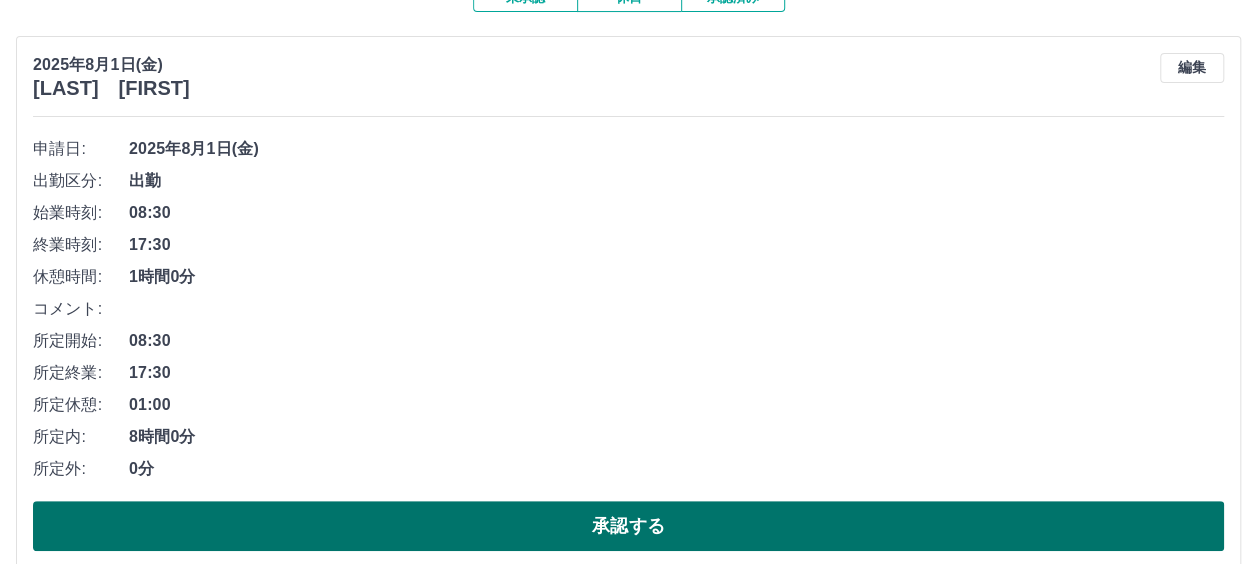 click on "承認する" at bounding box center (628, 526) 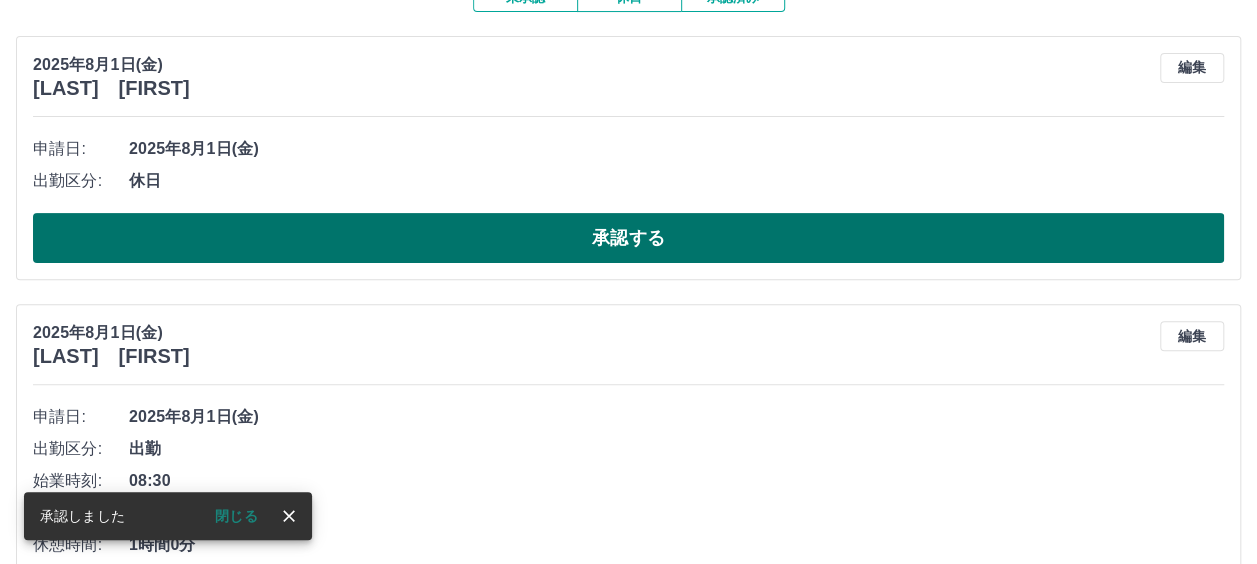 click on "承認する" at bounding box center [628, 238] 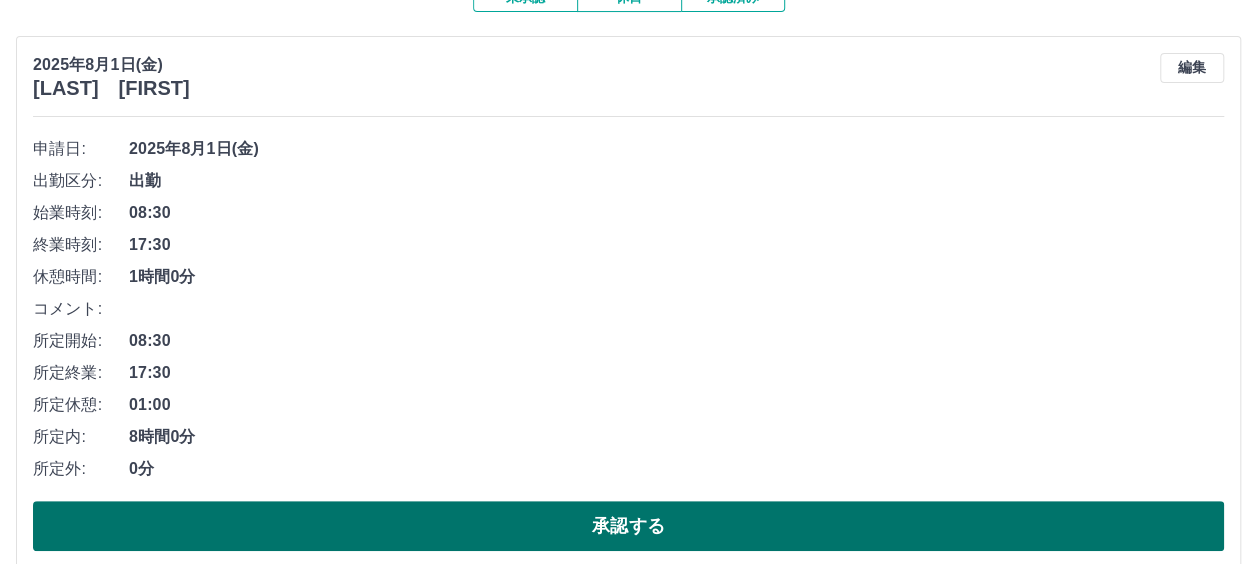 click on "承認する" at bounding box center (628, 526) 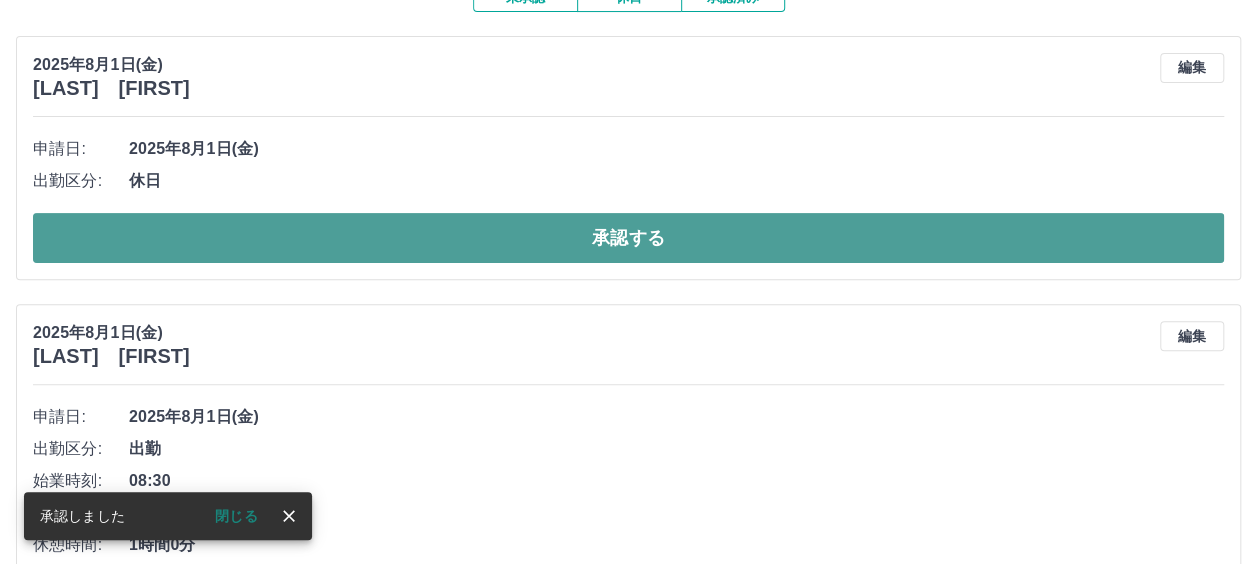 click on "承認する" at bounding box center (628, 238) 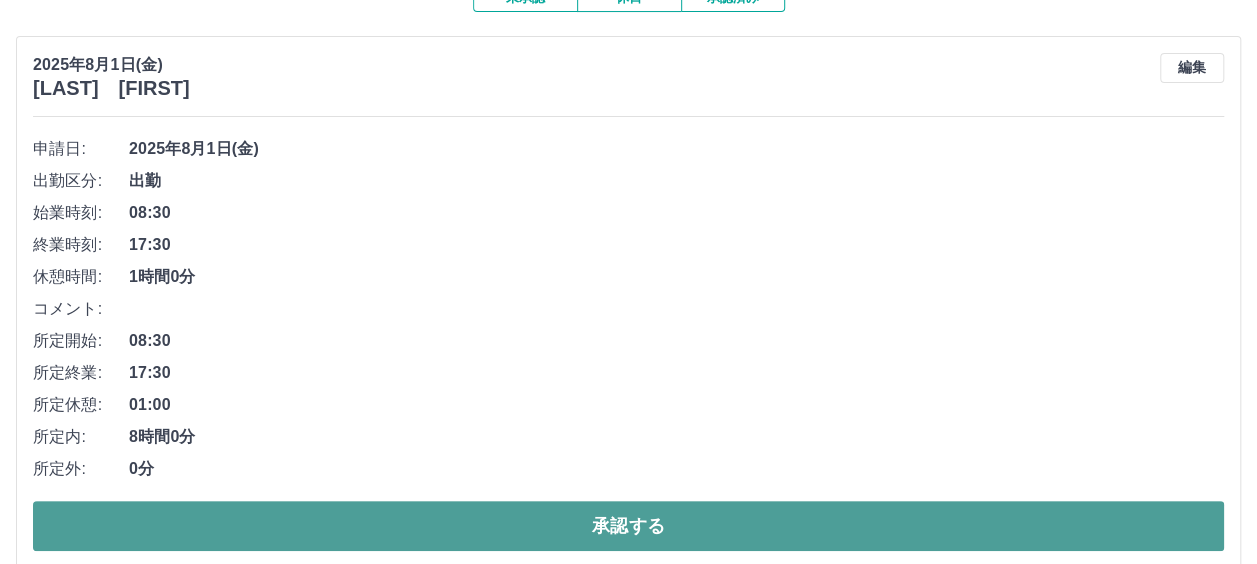 click on "承認する" at bounding box center (628, 526) 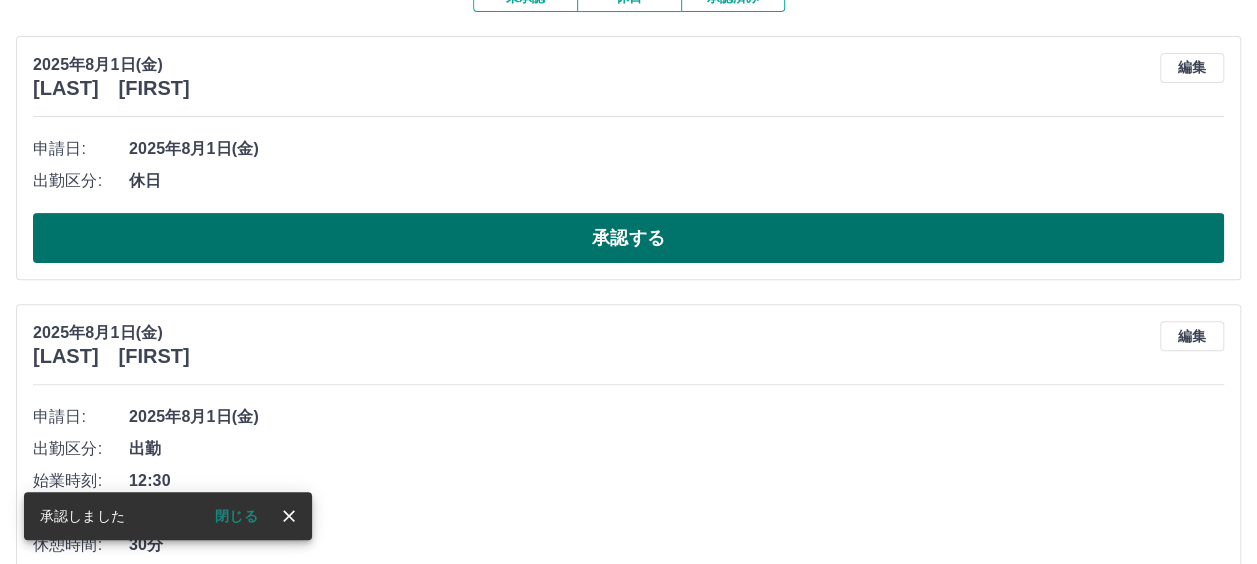 click on "承認する" at bounding box center (628, 238) 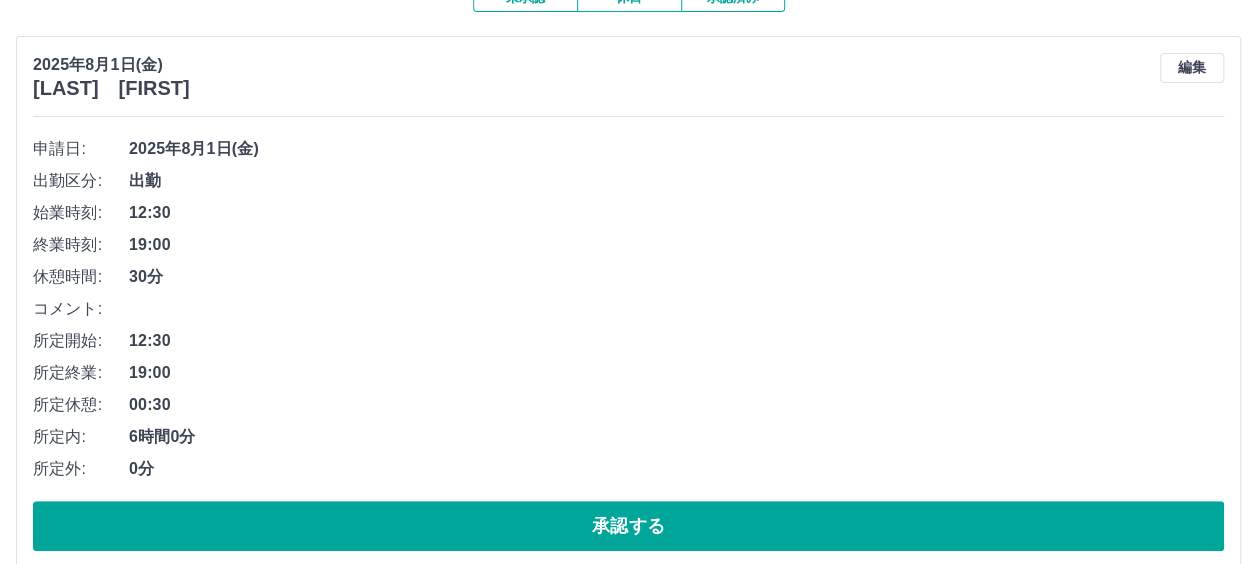 click on "承認する" at bounding box center (628, 526) 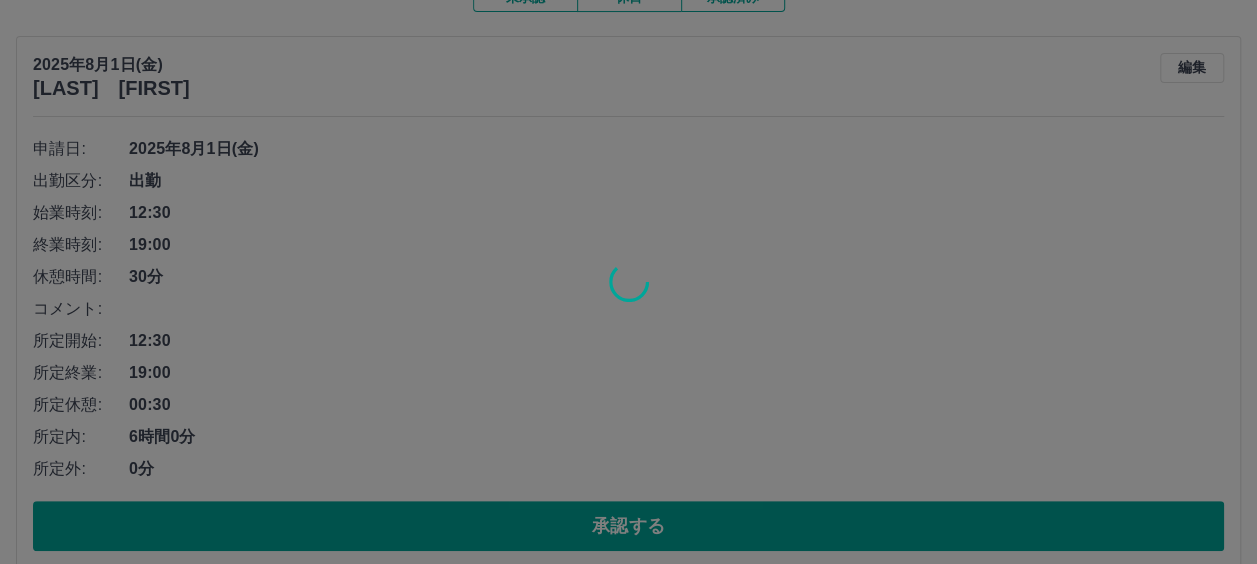 scroll, scrollTop: 0, scrollLeft: 0, axis: both 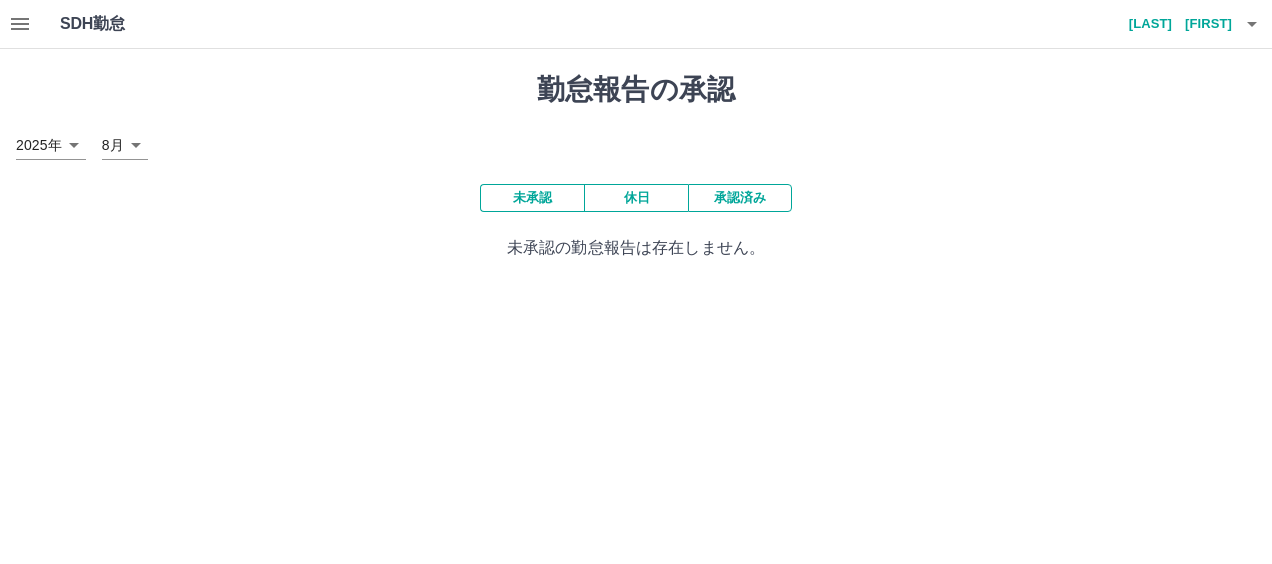 click on "未承認" at bounding box center [532, 198] 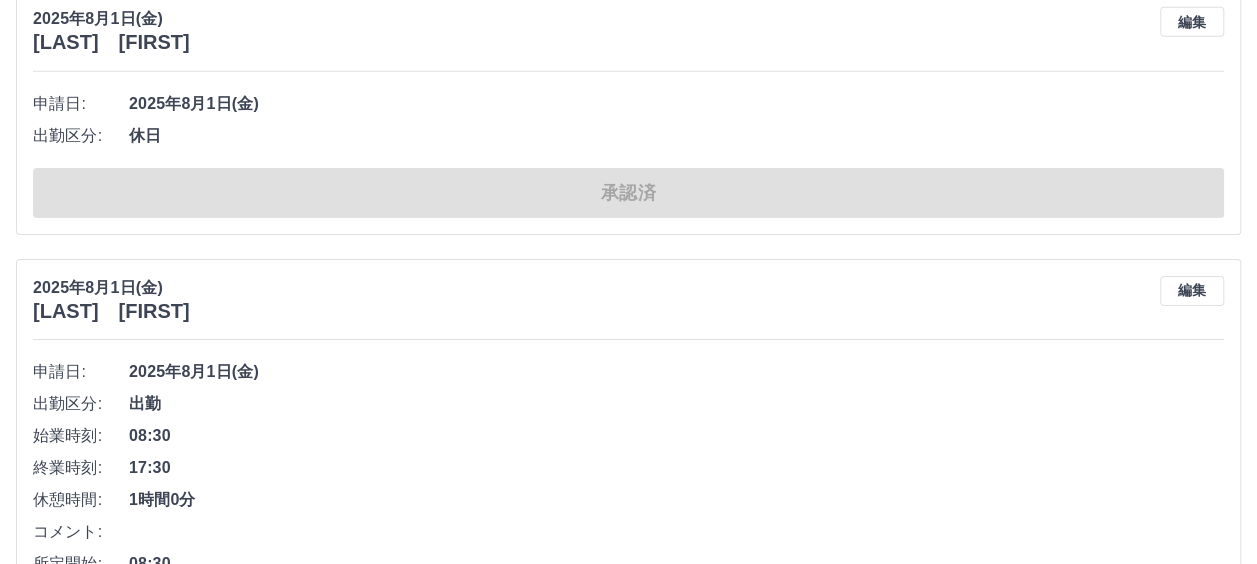 scroll, scrollTop: 11037, scrollLeft: 0, axis: vertical 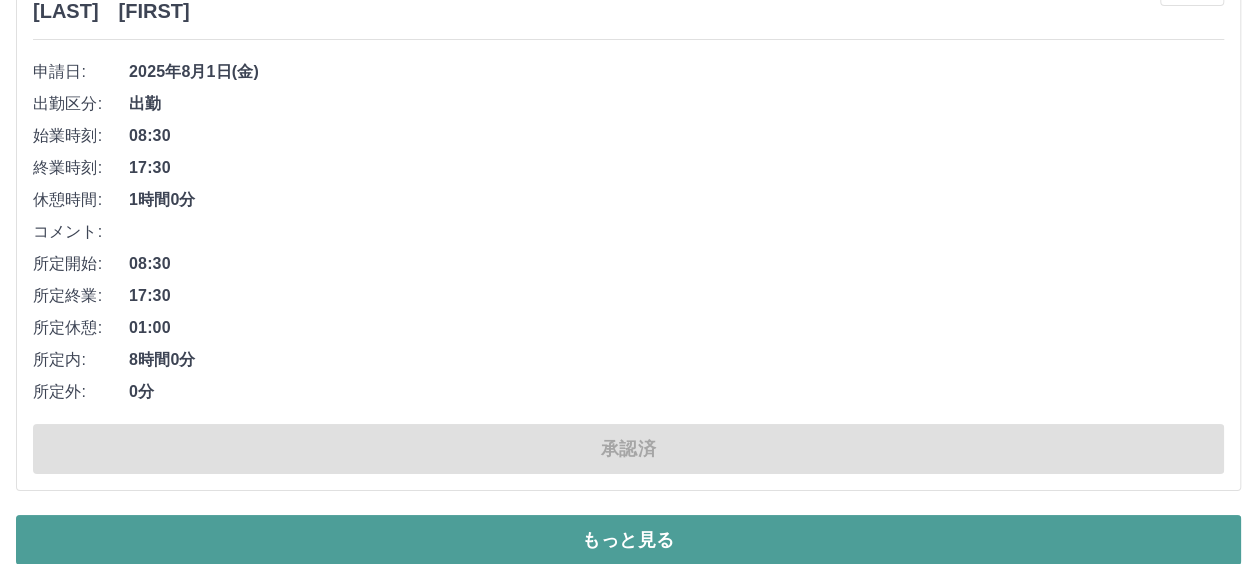 click on "もっと見る" at bounding box center (628, 540) 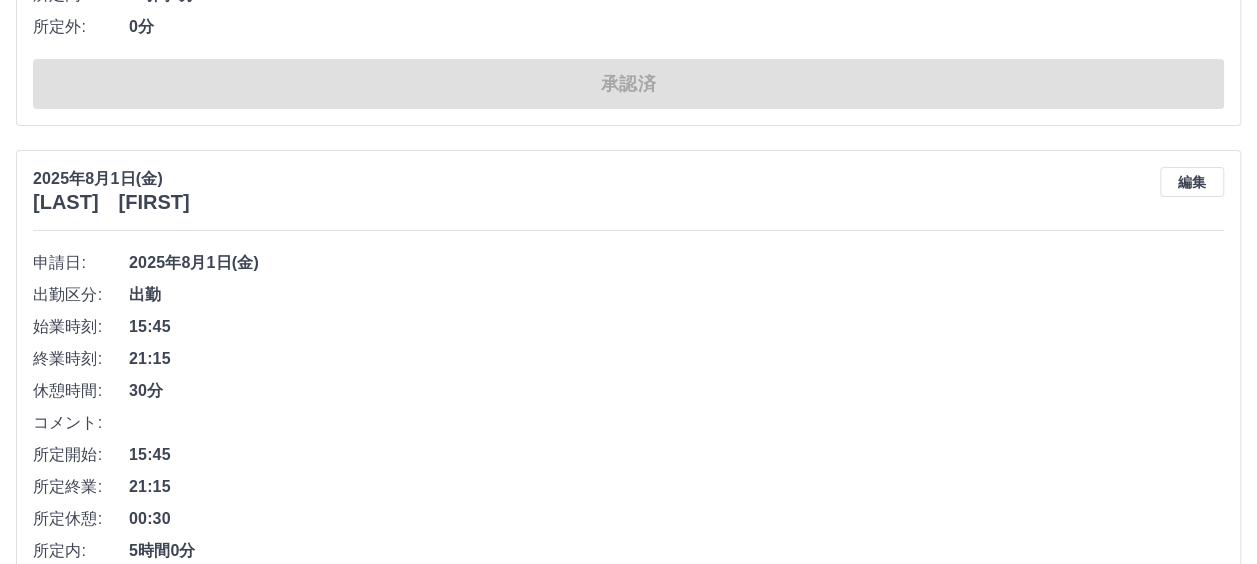 scroll, scrollTop: 10986, scrollLeft: 0, axis: vertical 